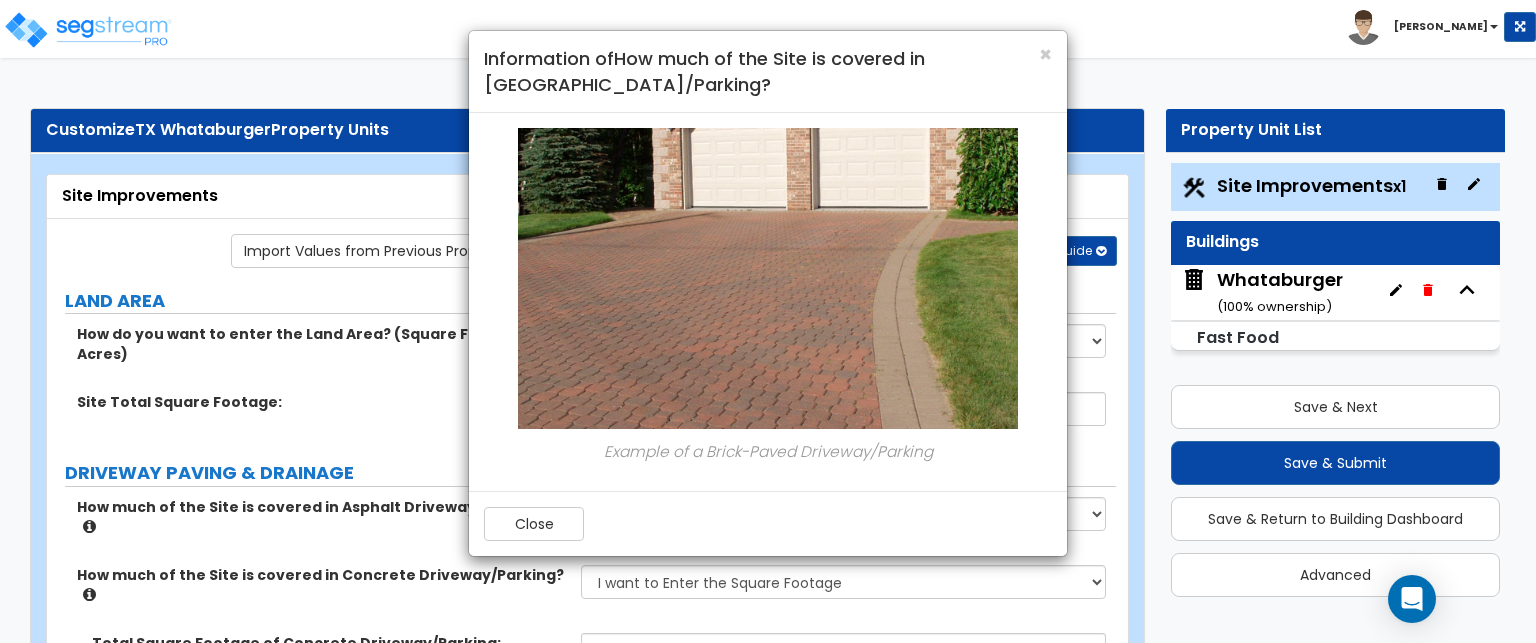 select on "2" 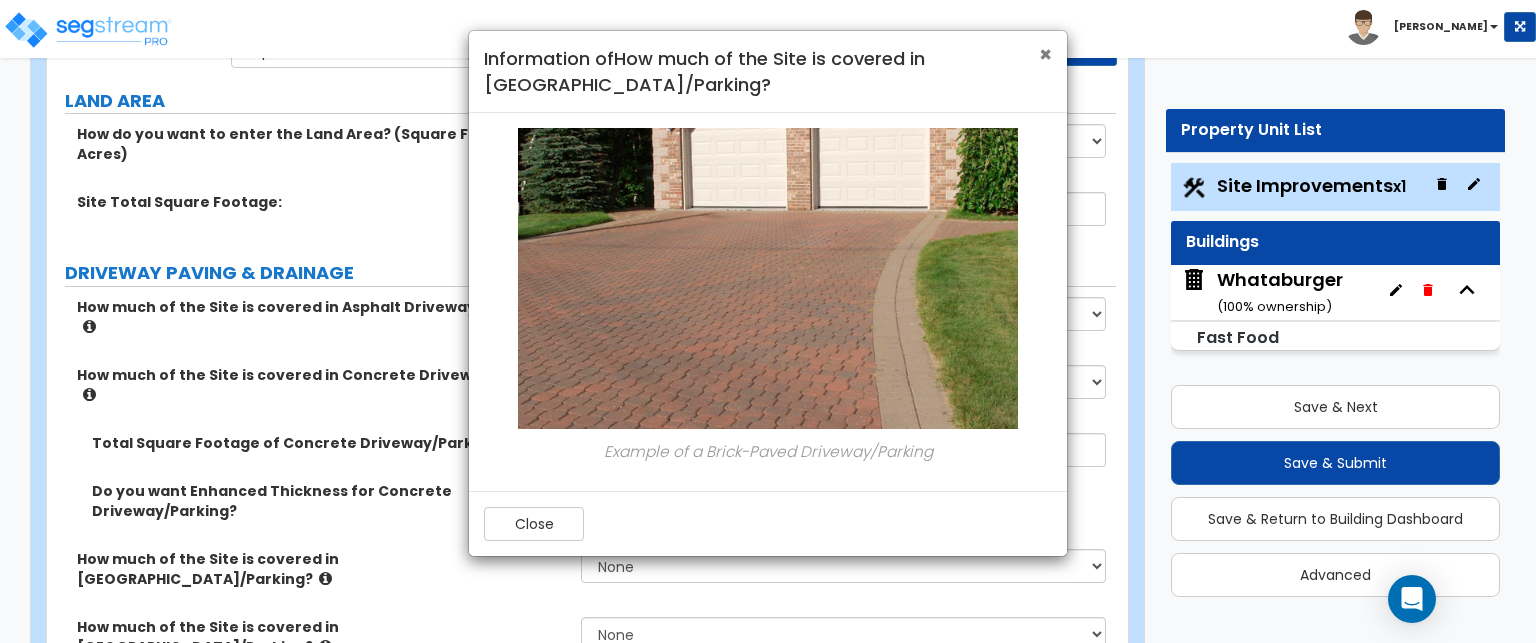 click on "×" at bounding box center (1045, 54) 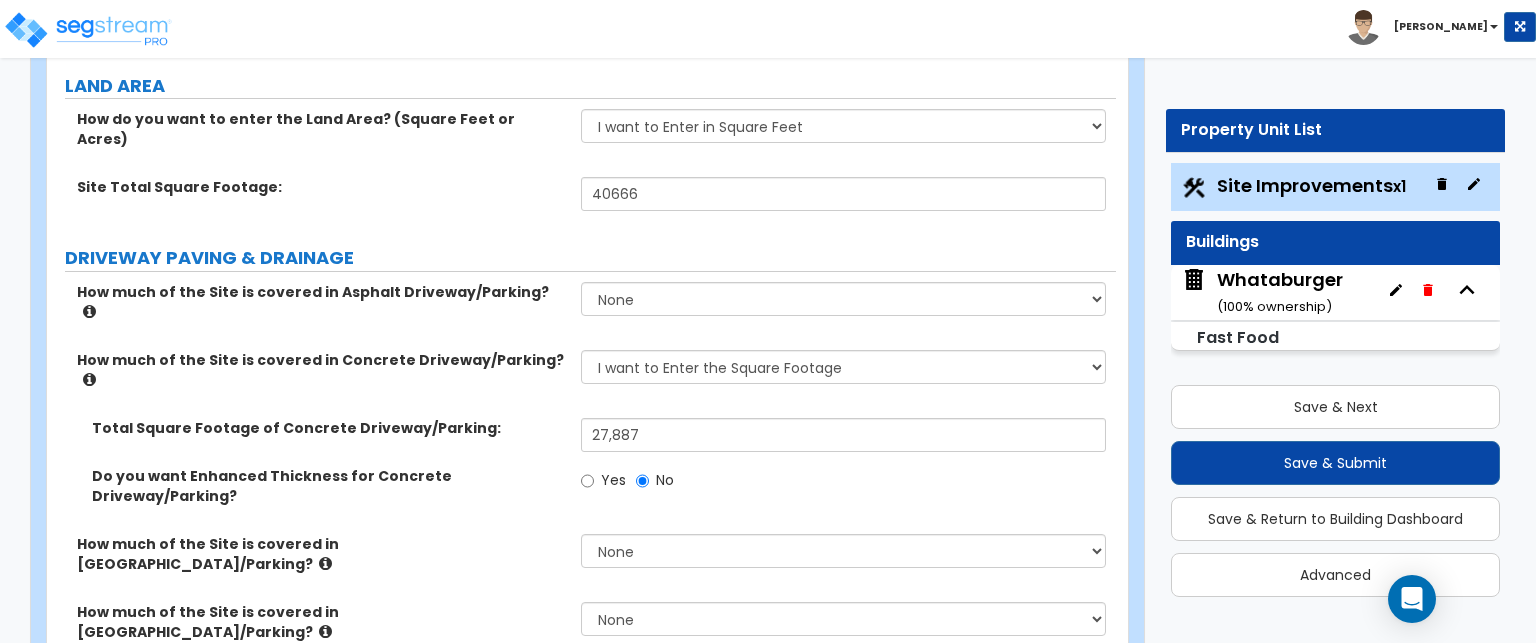 scroll, scrollTop: 300, scrollLeft: 0, axis: vertical 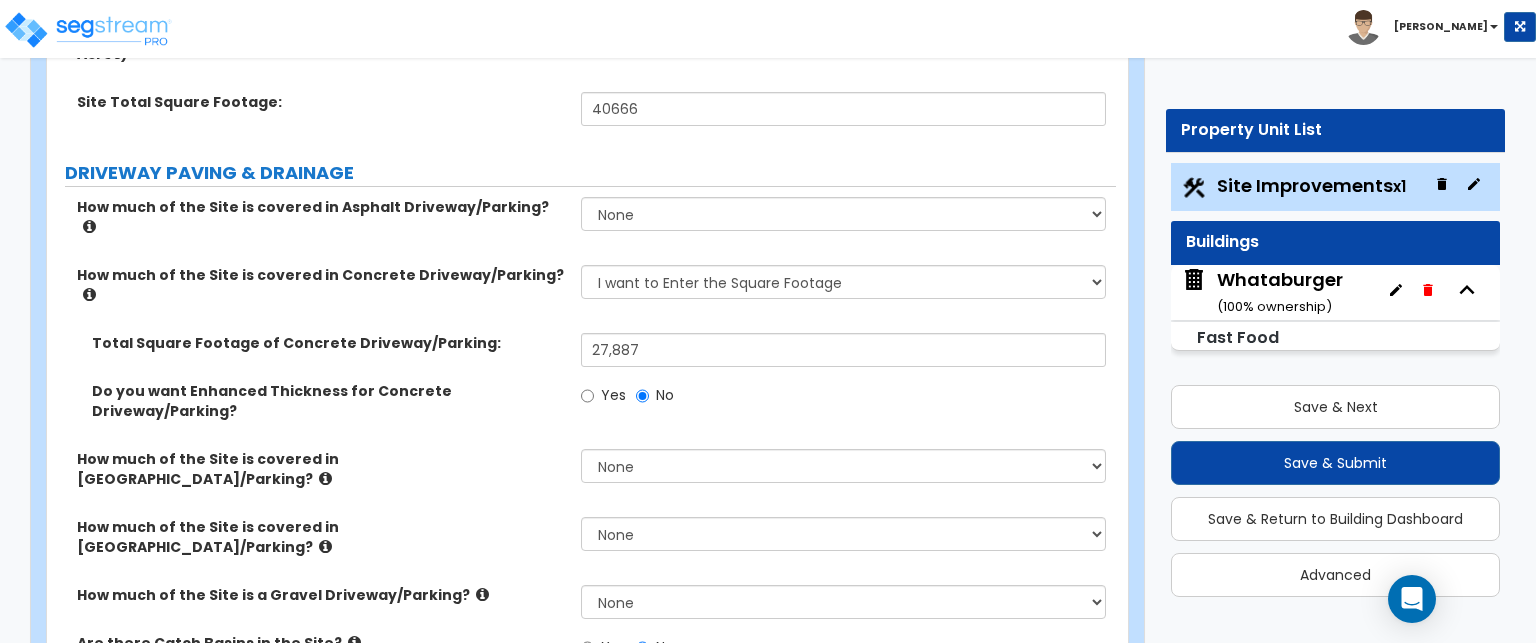 click at bounding box center (325, 546) 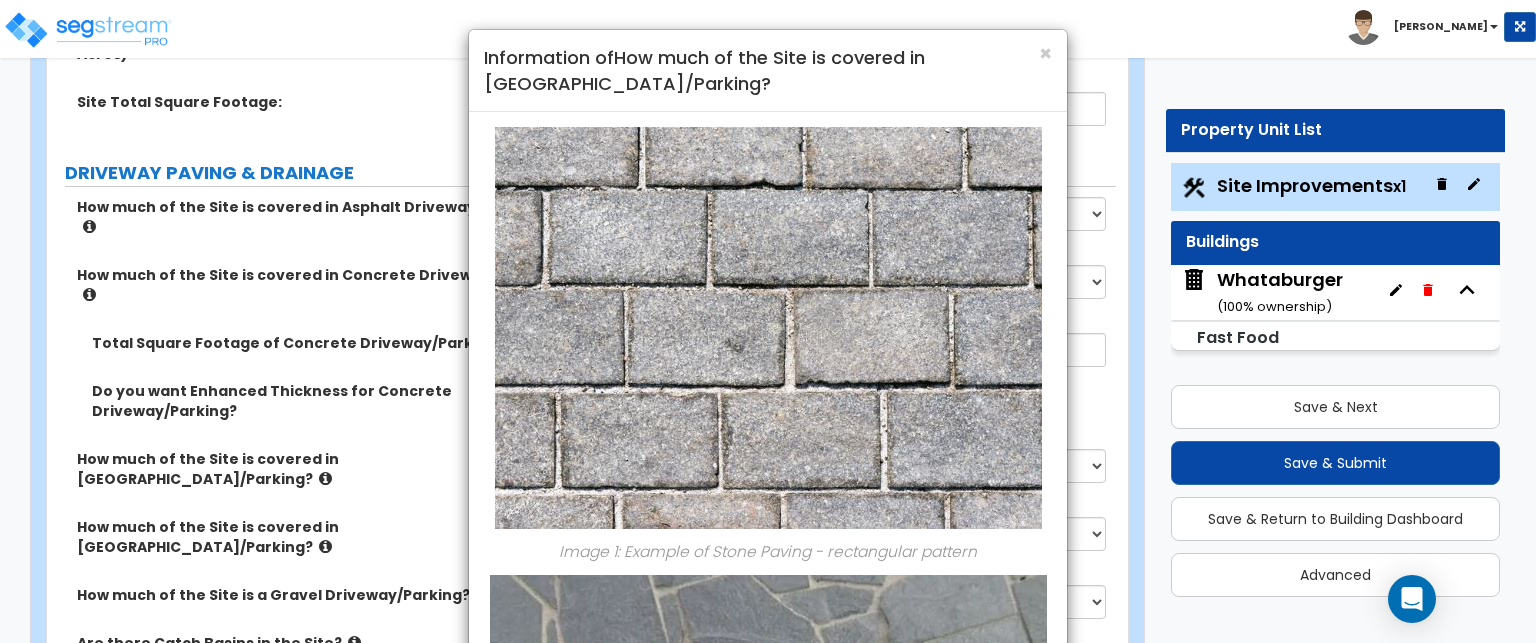 scroll, scrollTop: 0, scrollLeft: 0, axis: both 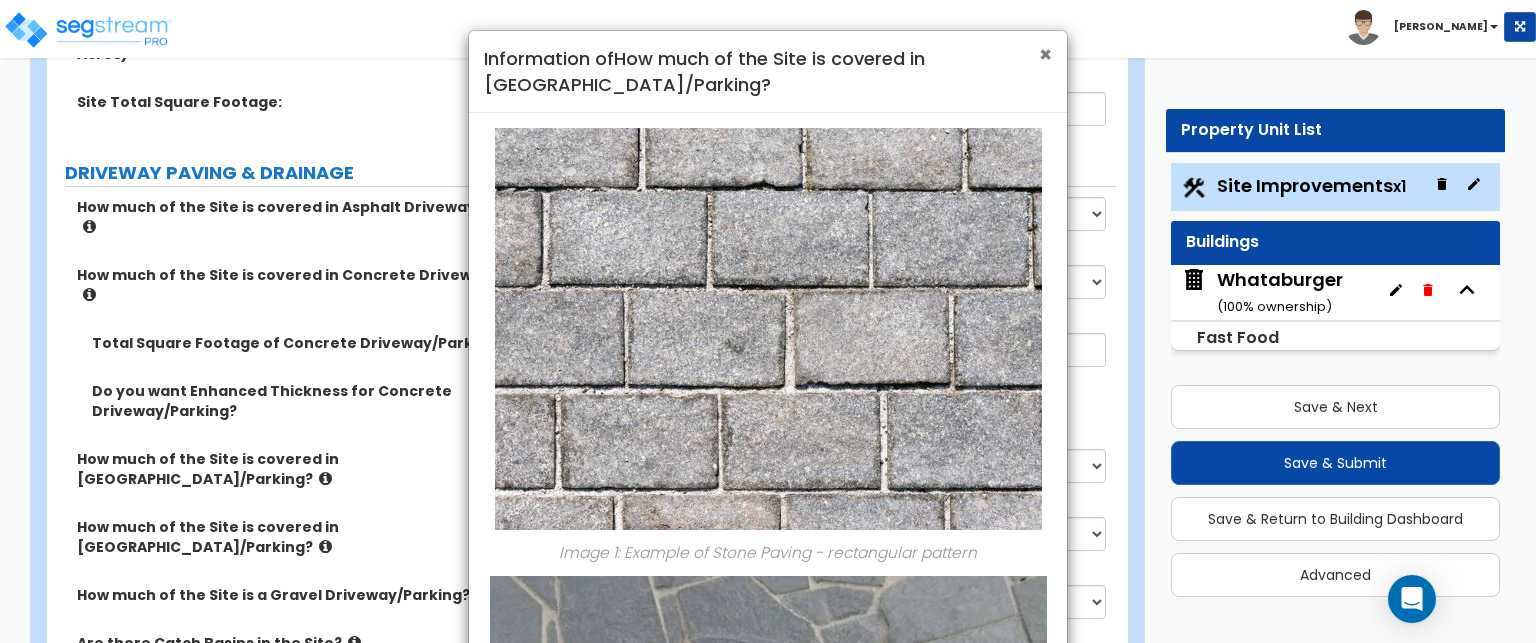 click on "×" at bounding box center (1045, 54) 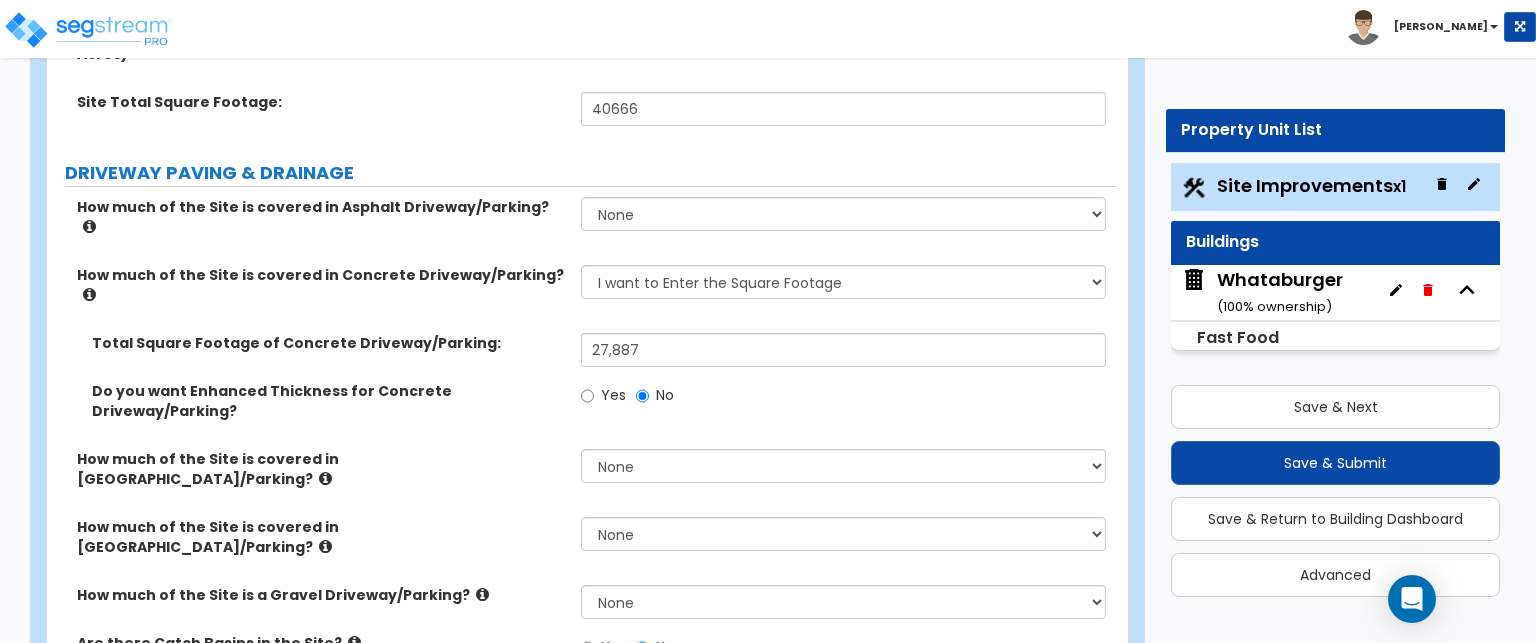 click at bounding box center (482, 594) 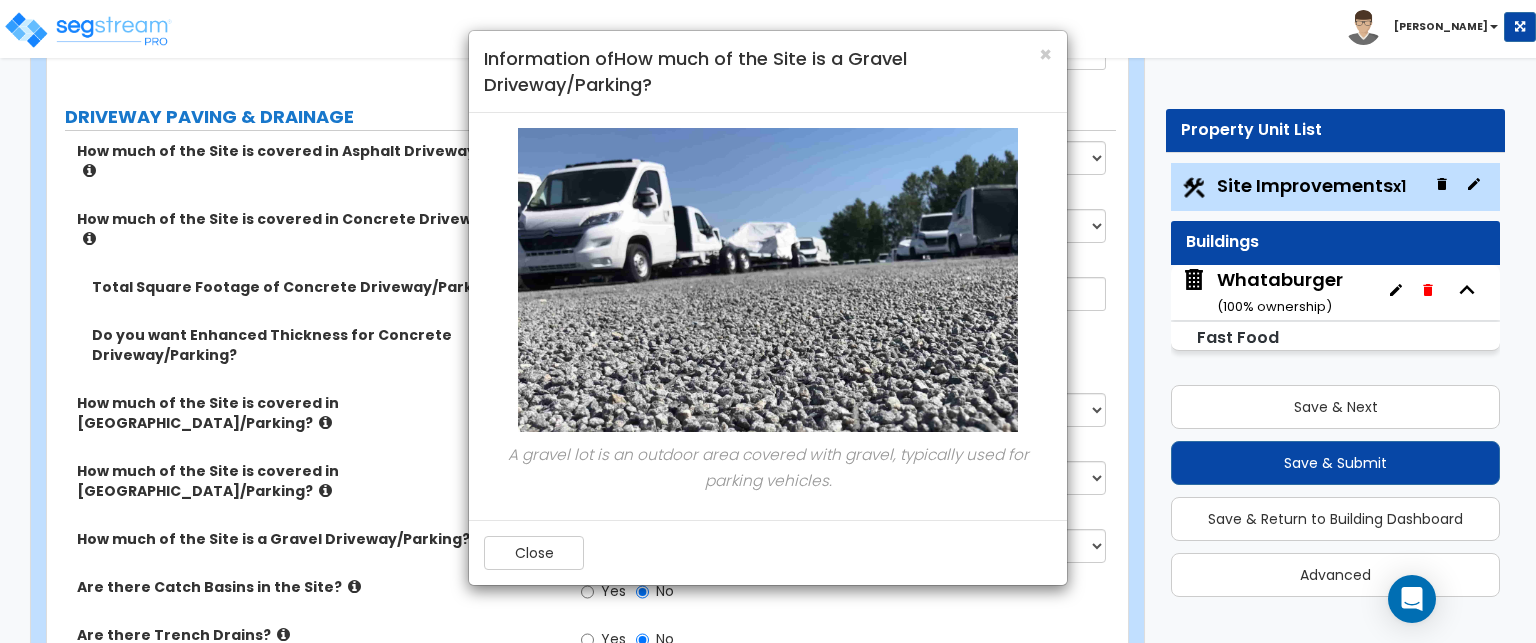 scroll, scrollTop: 400, scrollLeft: 0, axis: vertical 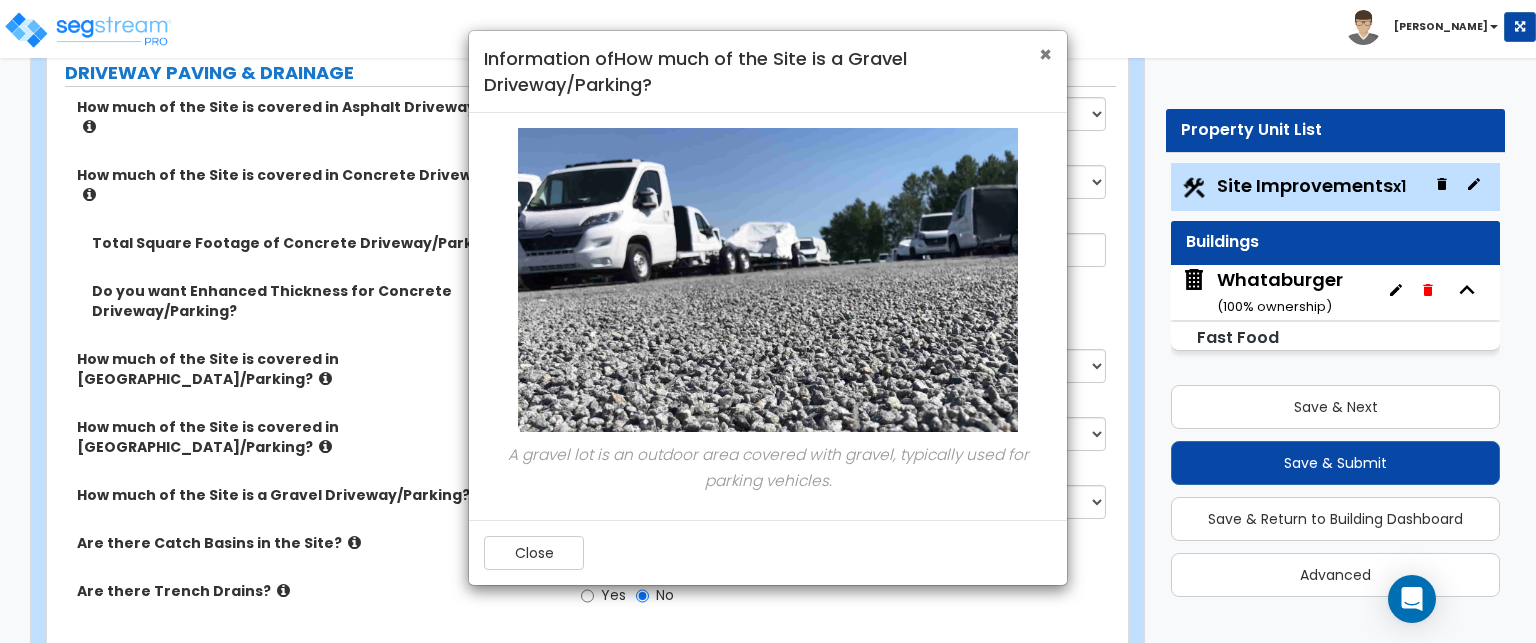 click on "×" at bounding box center (1045, 54) 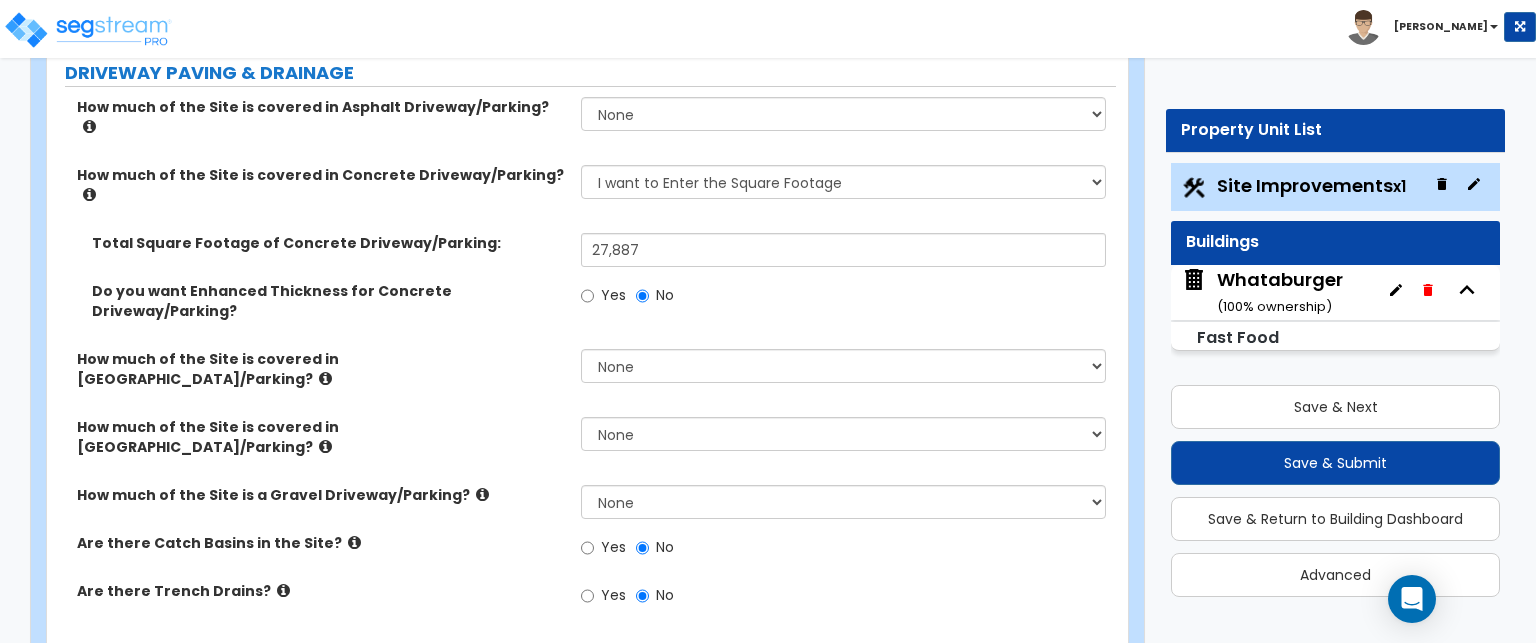 click at bounding box center (354, 542) 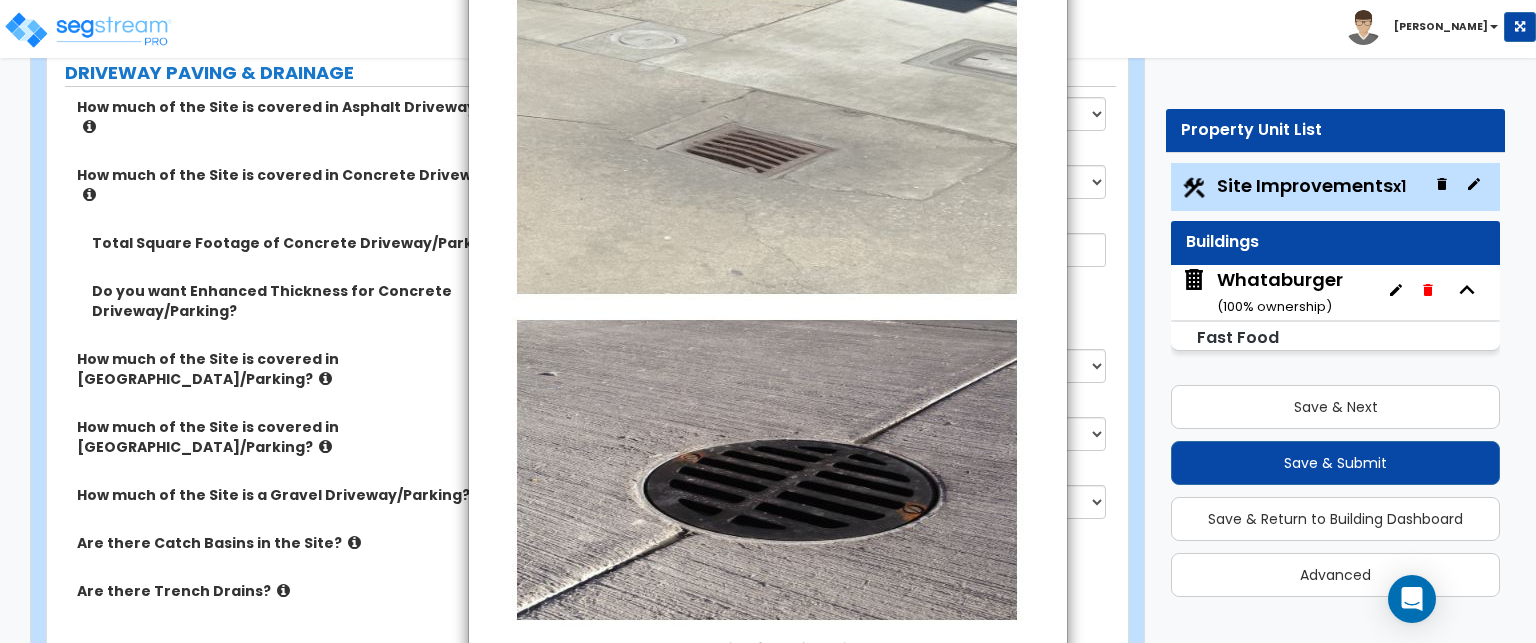 scroll, scrollTop: 0, scrollLeft: 0, axis: both 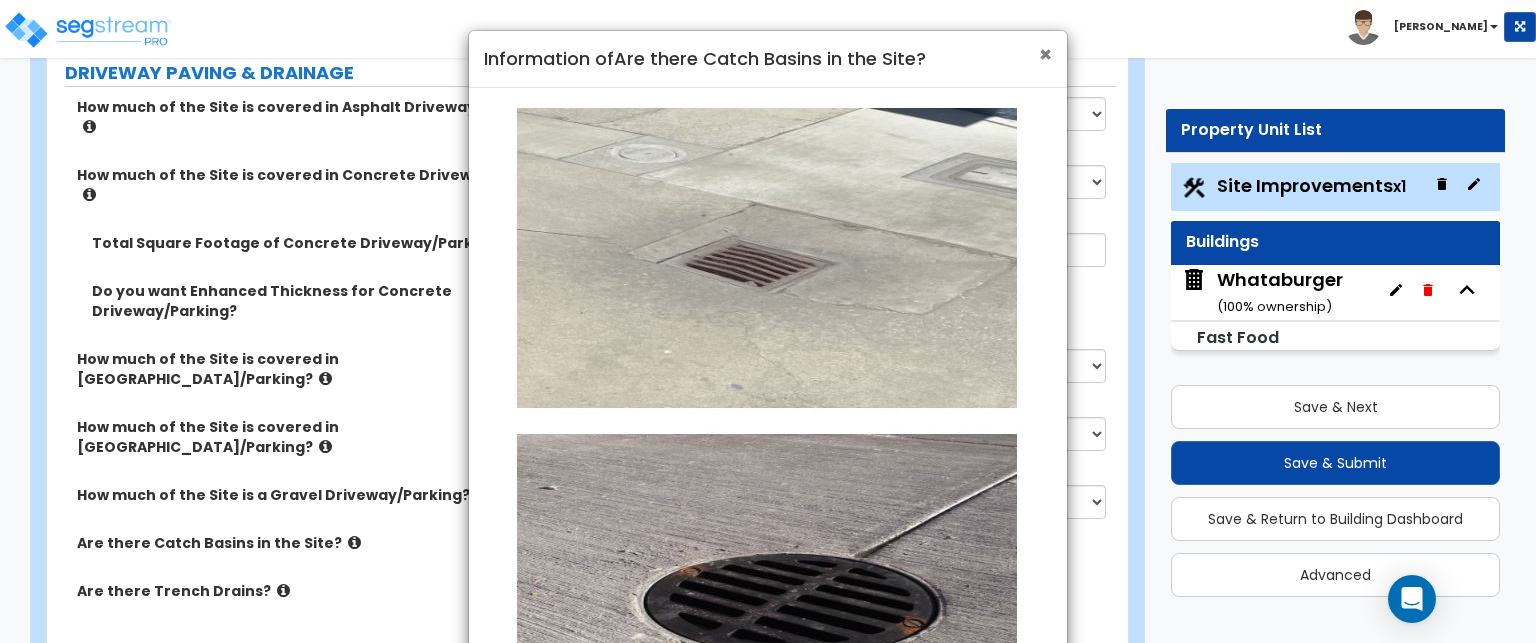 click on "×" at bounding box center [1045, 54] 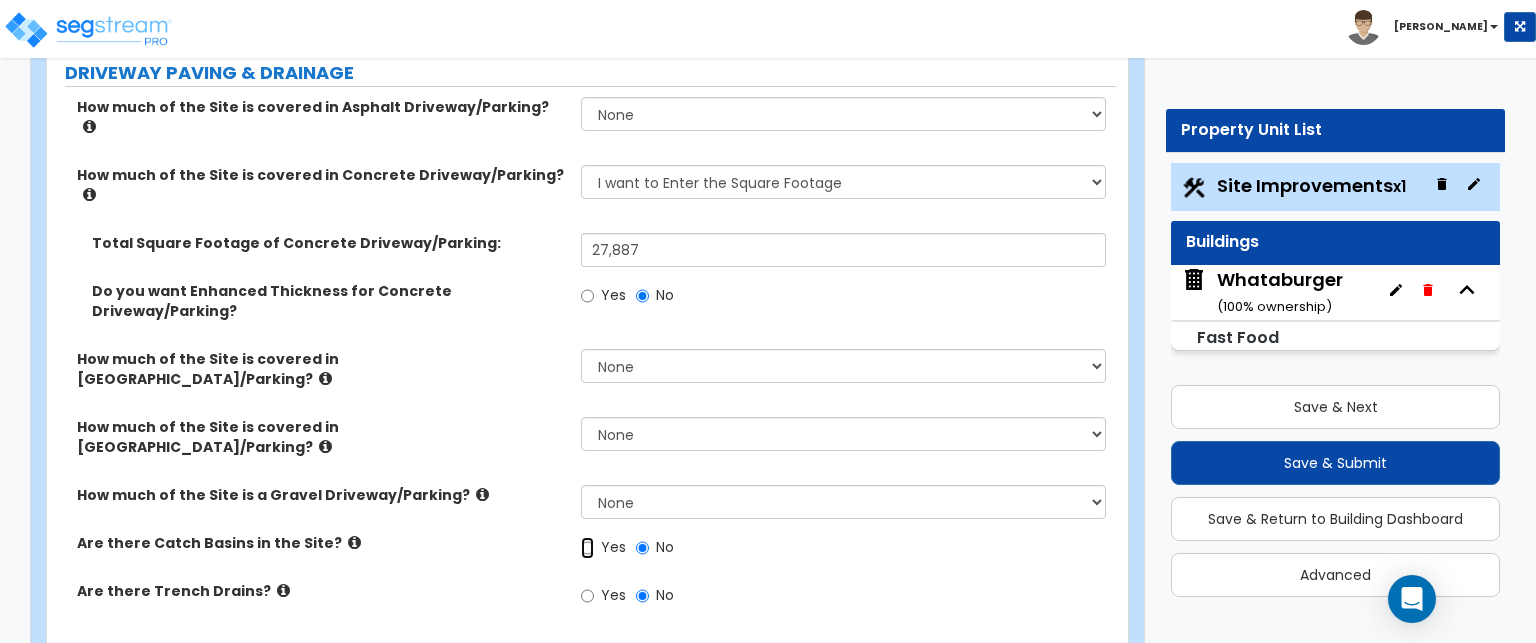 click on "Yes" at bounding box center [587, 548] 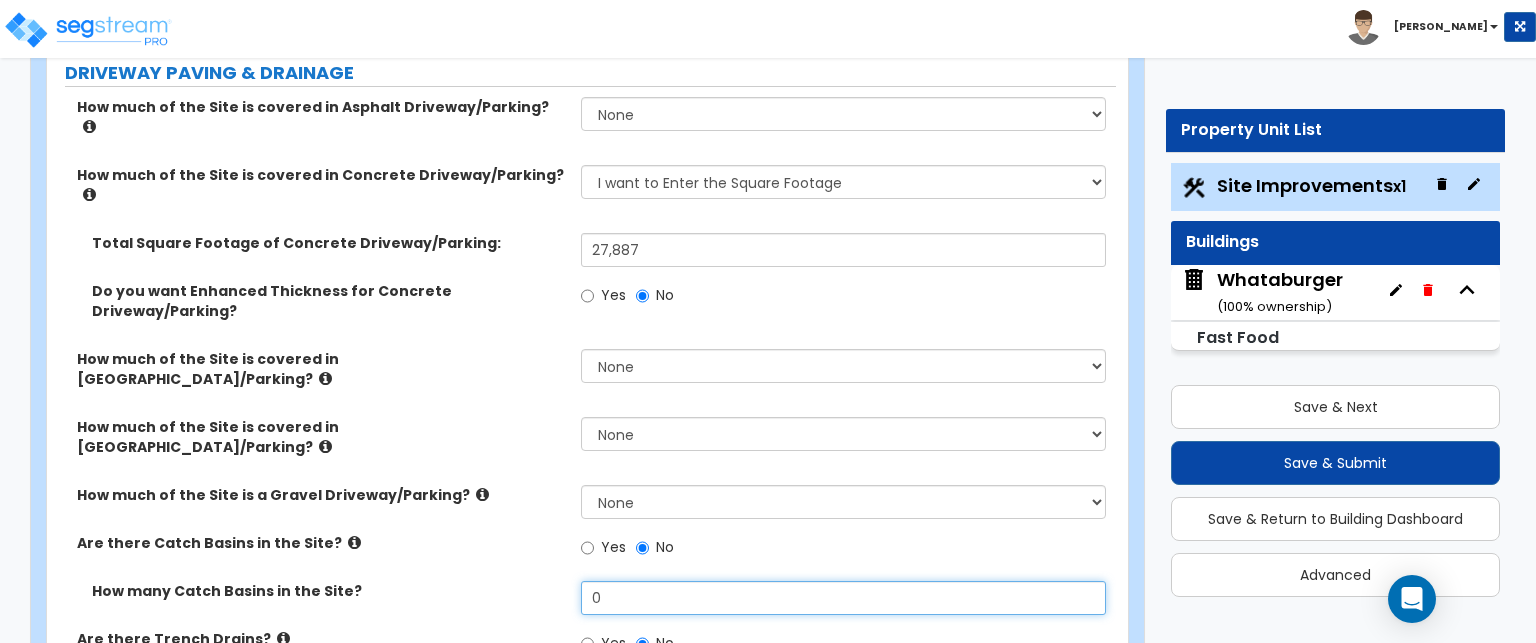 click on "0" at bounding box center (843, 598) 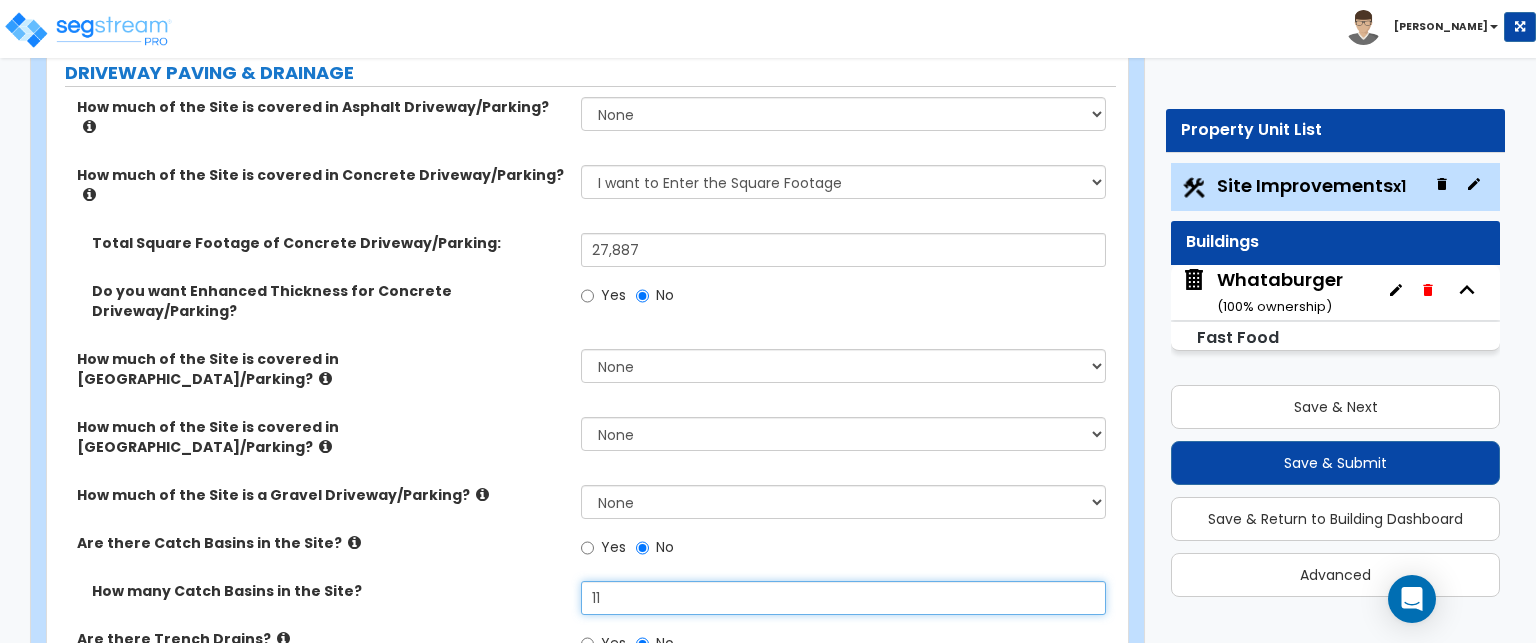 type on "11" 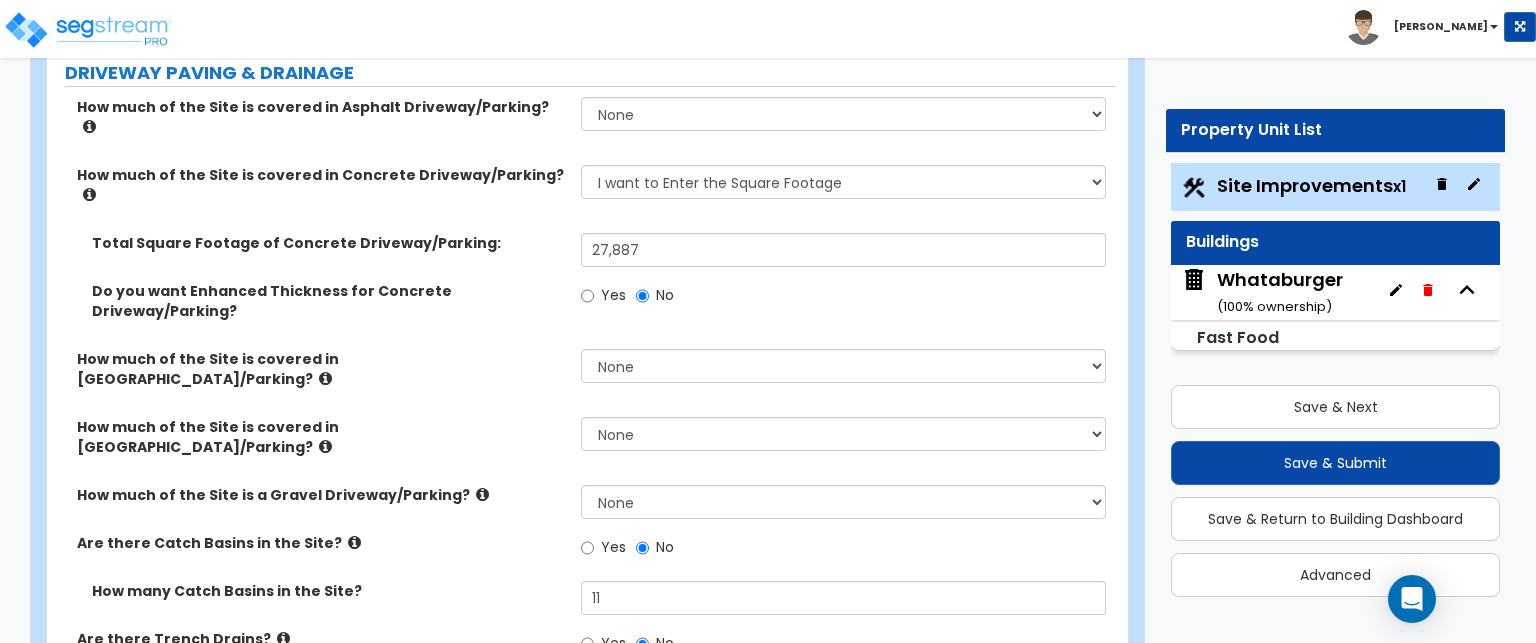 click at bounding box center (283, 638) 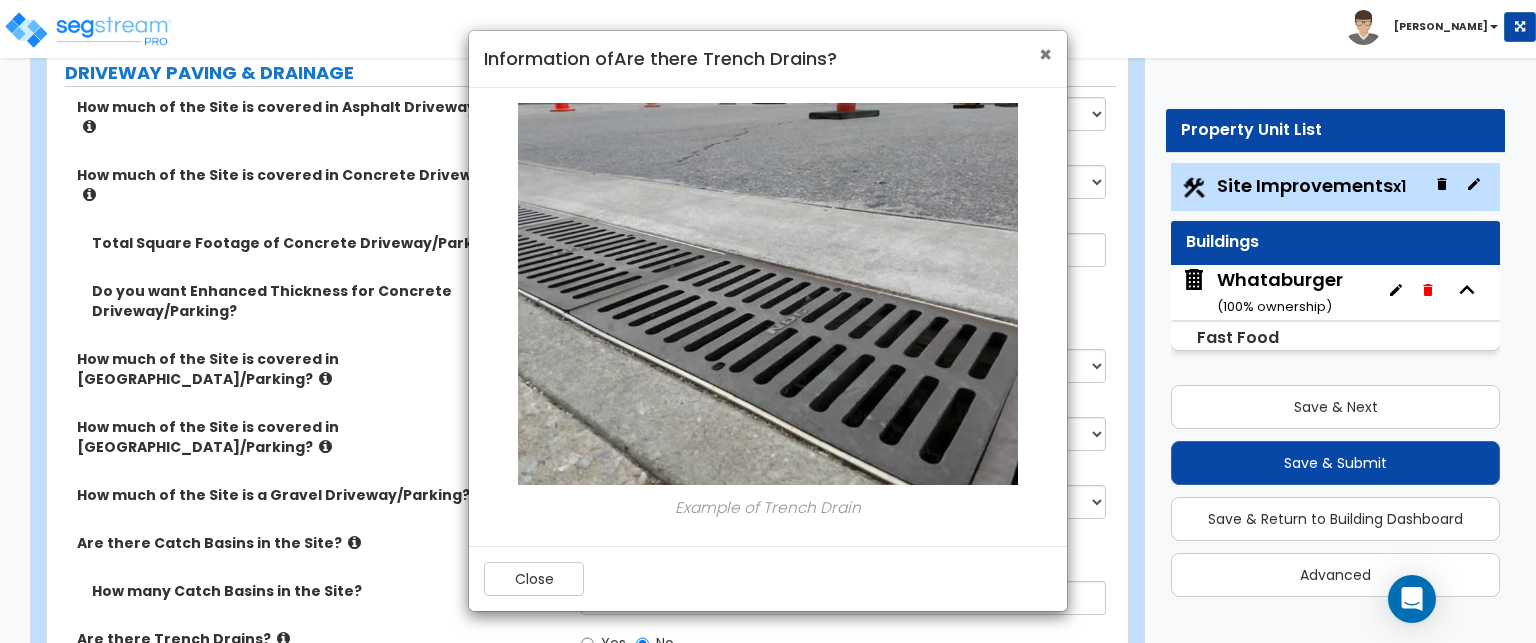click on "×" at bounding box center [1045, 54] 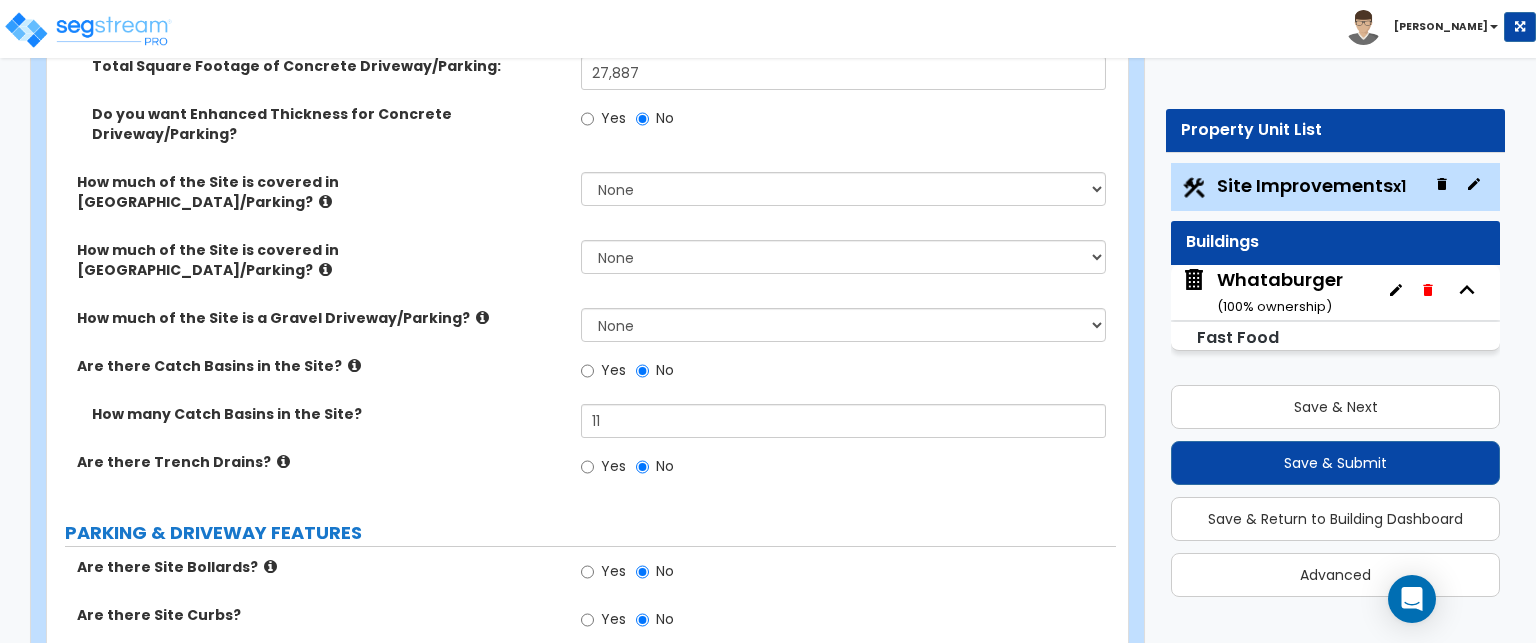 scroll, scrollTop: 600, scrollLeft: 0, axis: vertical 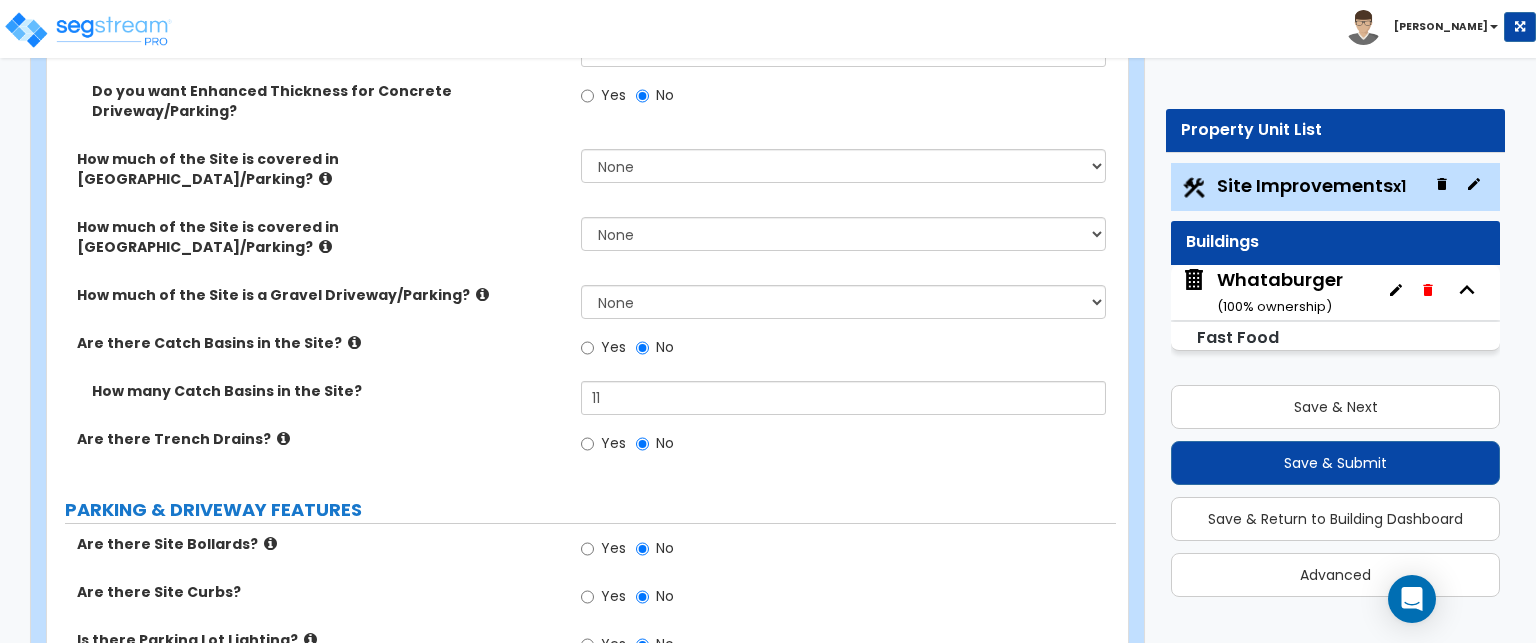 click at bounding box center (270, 543) 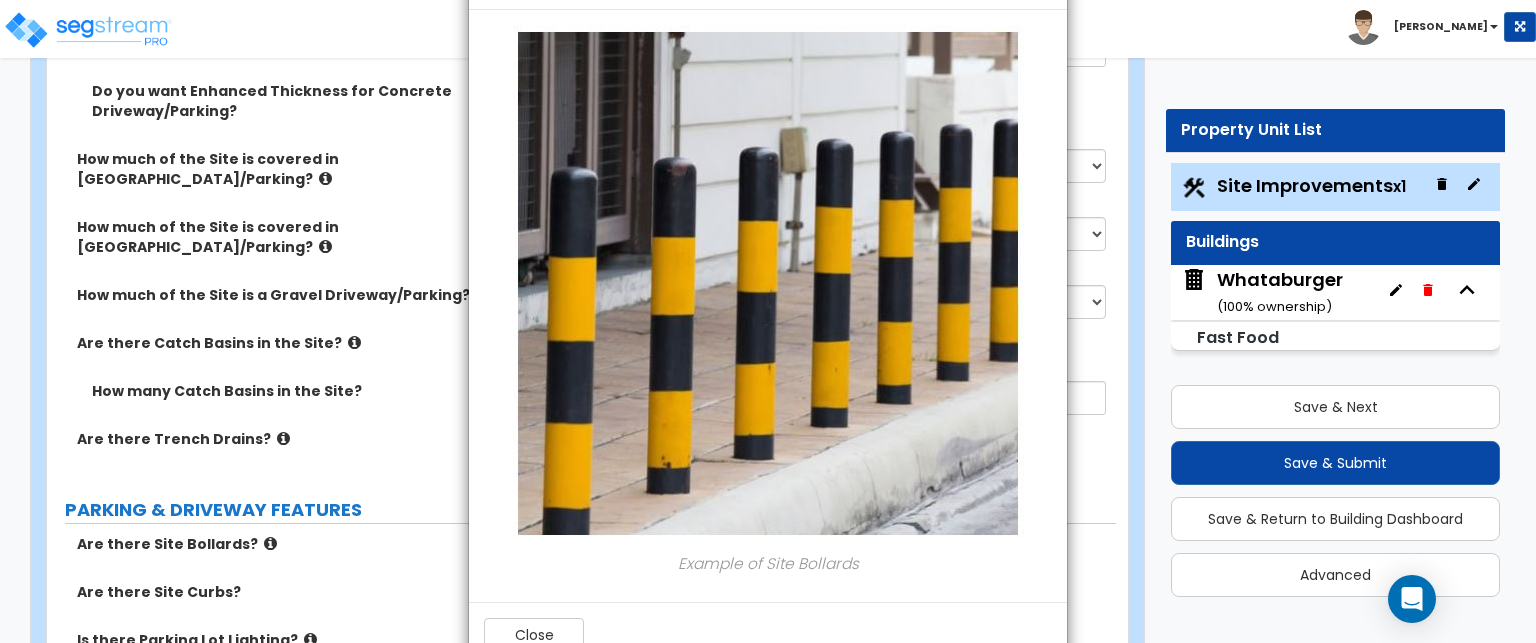 scroll, scrollTop: 131, scrollLeft: 0, axis: vertical 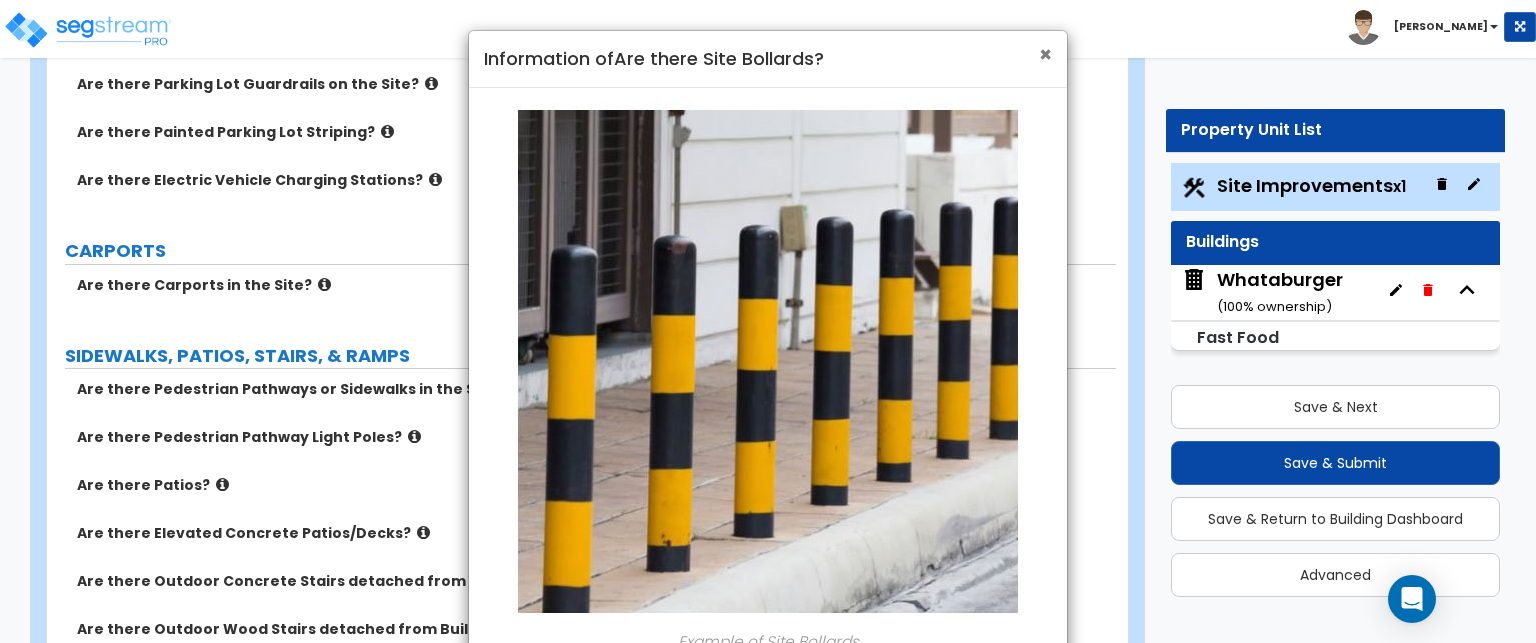 click on "×" at bounding box center (1045, 54) 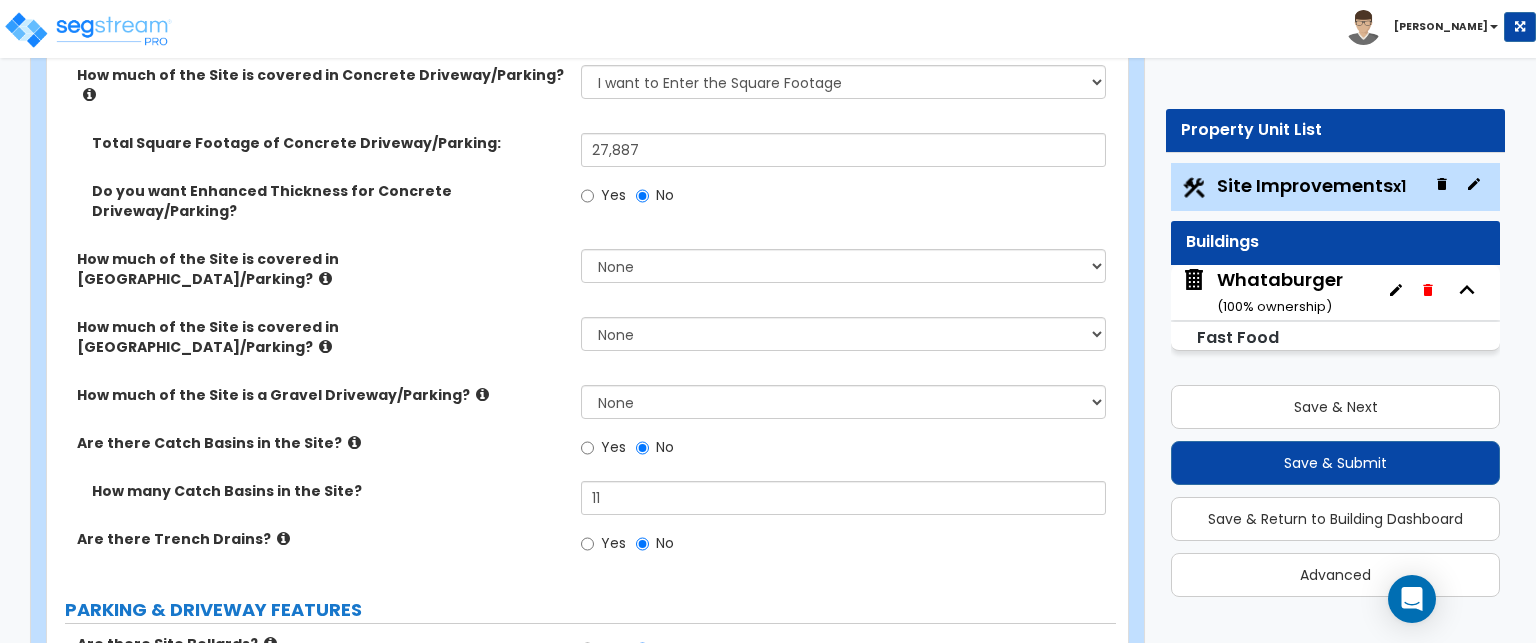 scroll, scrollTop: 600, scrollLeft: 0, axis: vertical 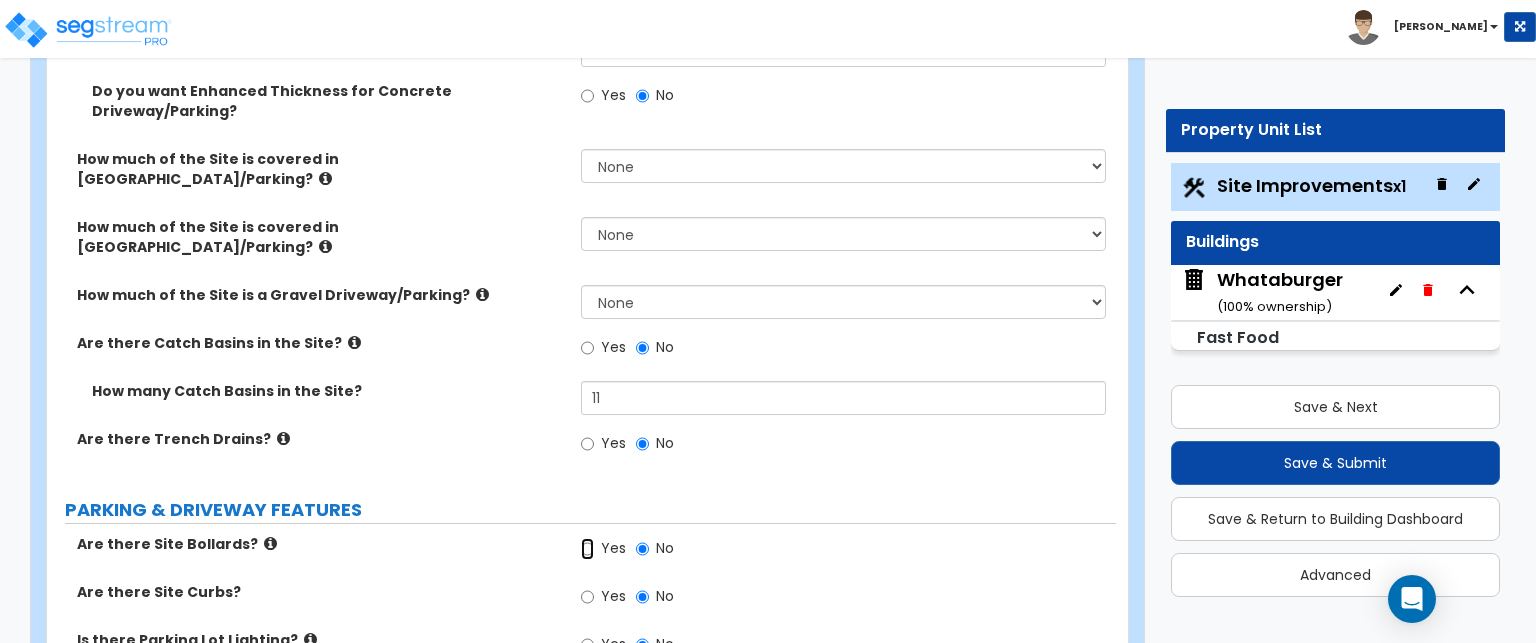 click on "Yes" at bounding box center (587, 549) 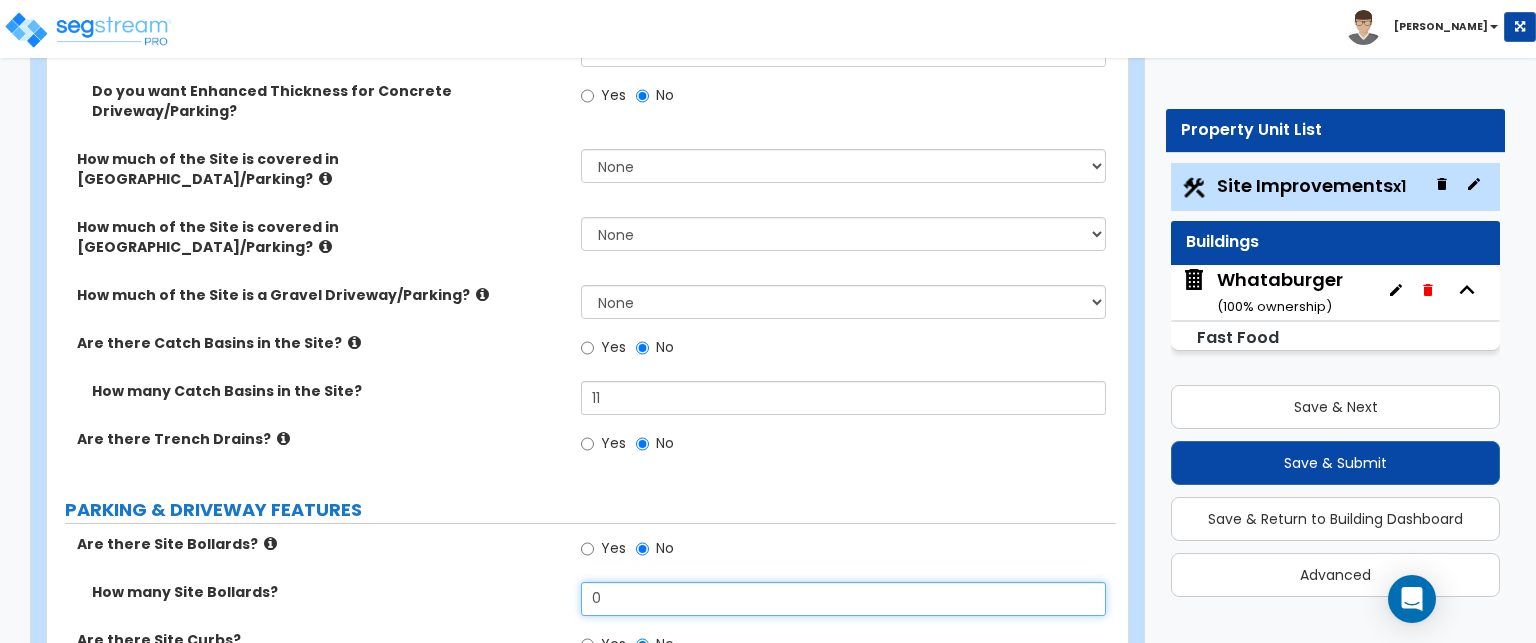click on "0" at bounding box center [843, 599] 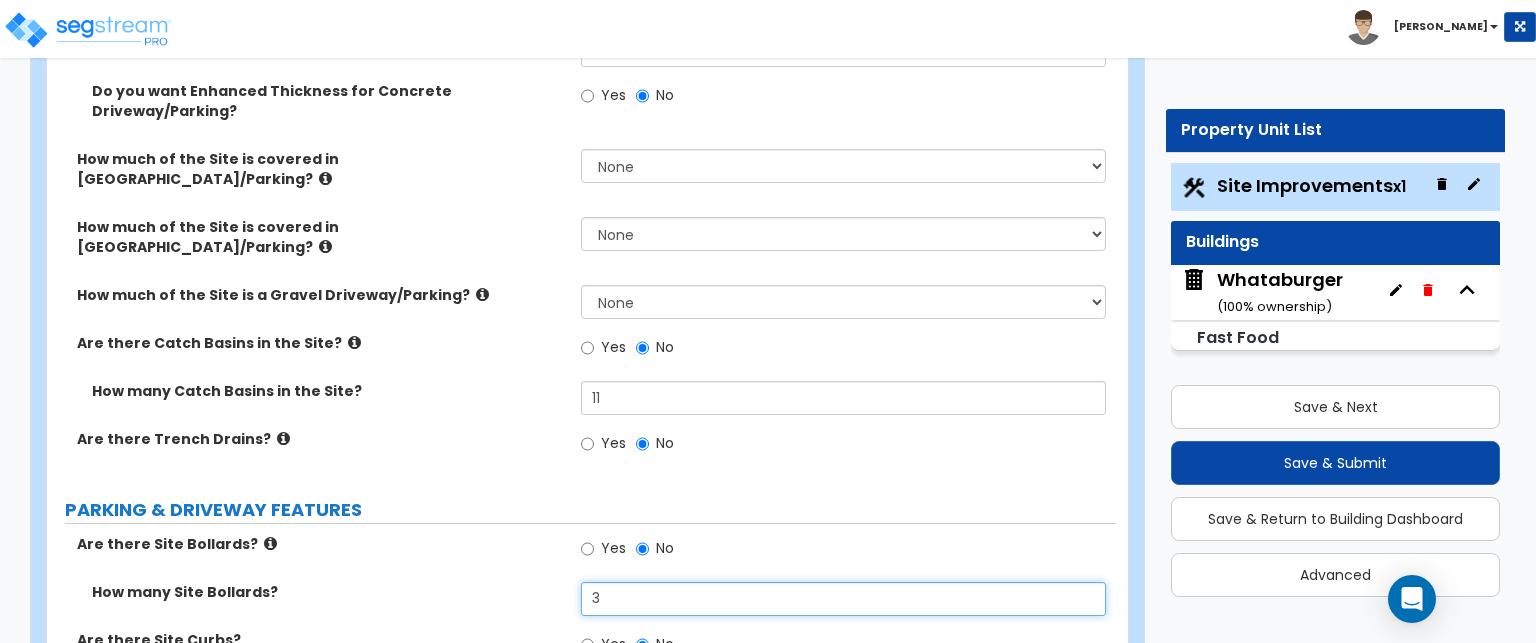 type on "3" 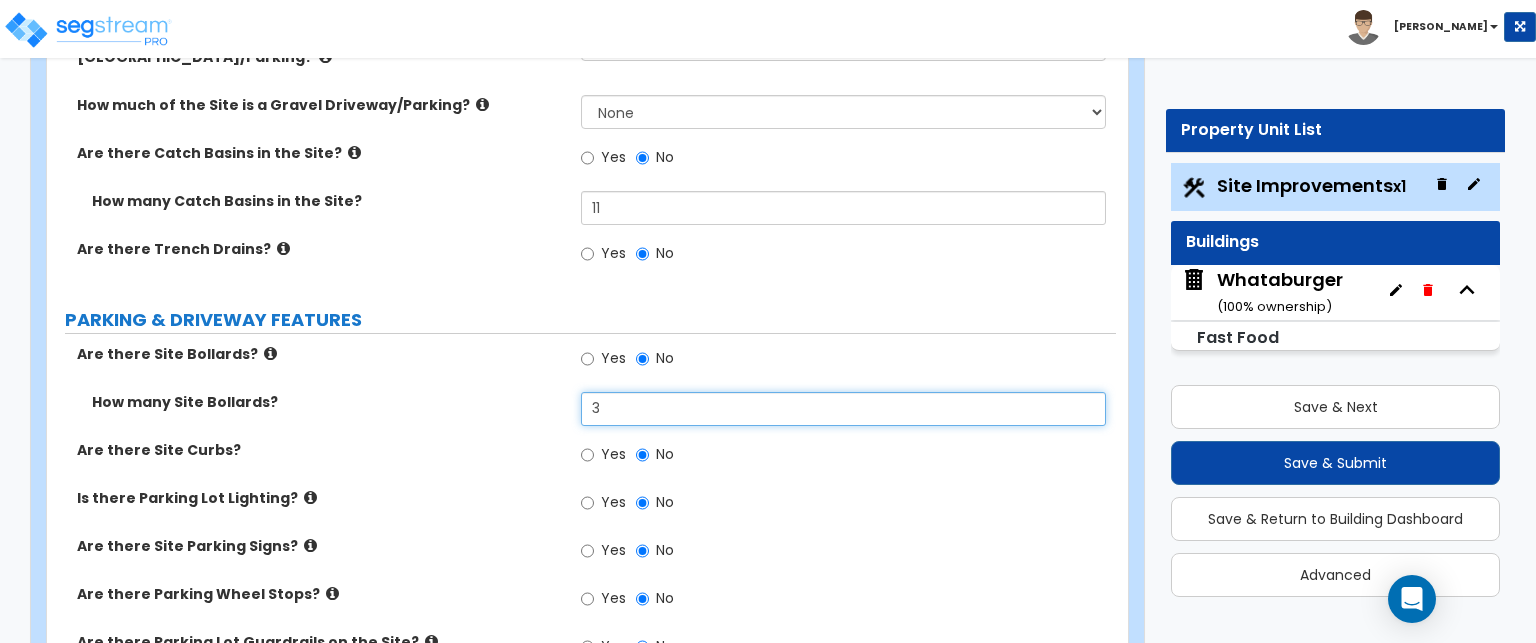 scroll, scrollTop: 800, scrollLeft: 0, axis: vertical 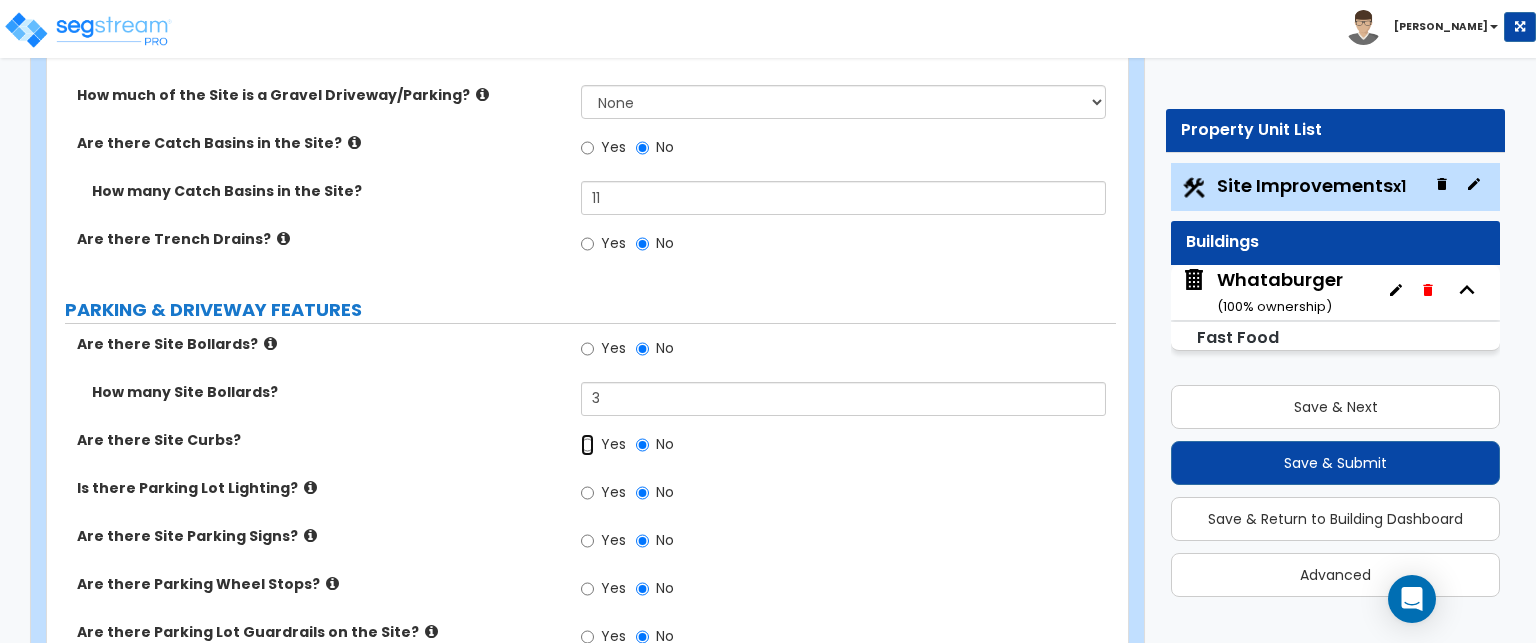click on "Yes" at bounding box center [587, 445] 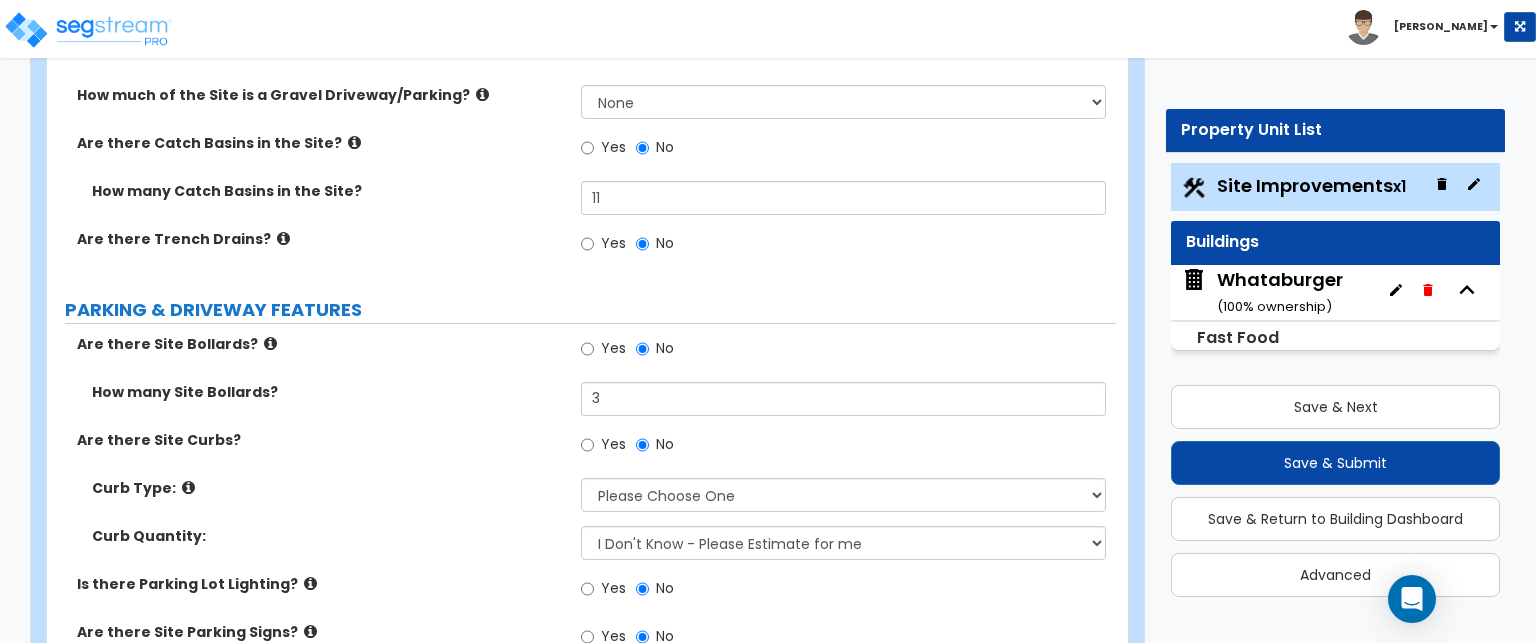 click at bounding box center (188, 487) 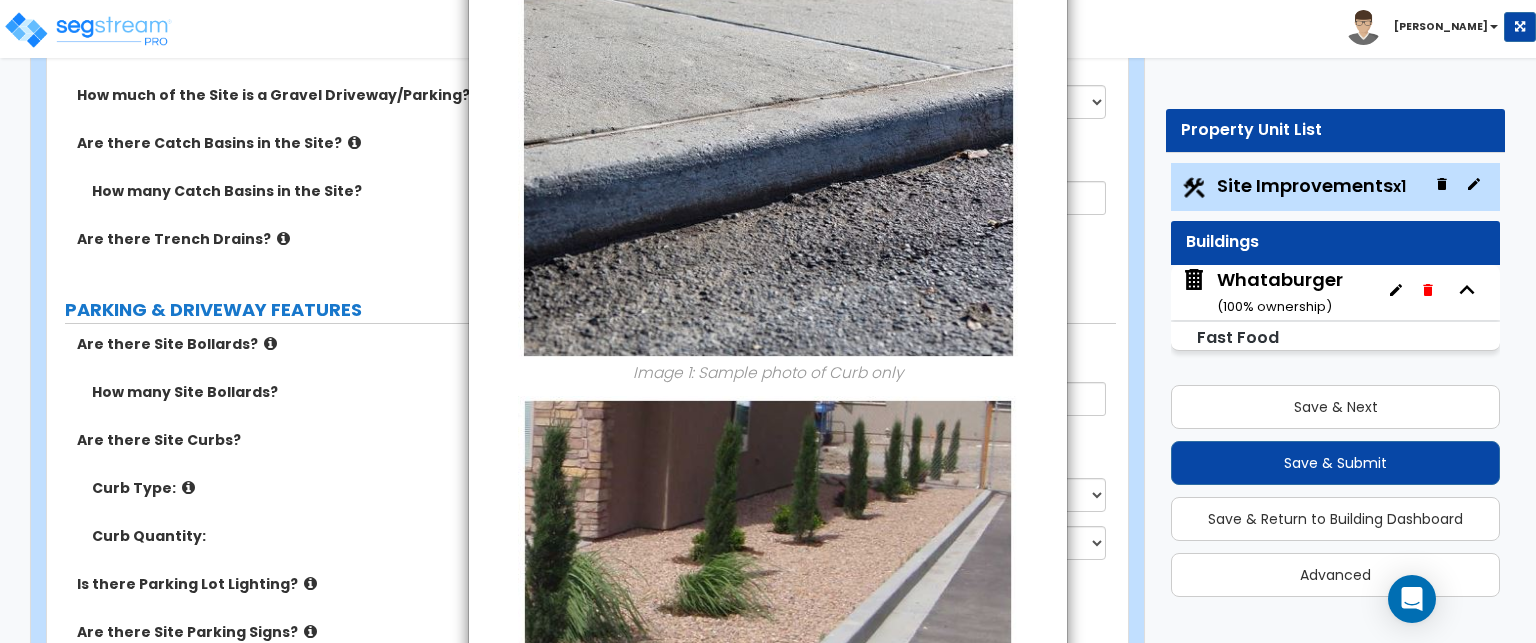scroll, scrollTop: 0, scrollLeft: 0, axis: both 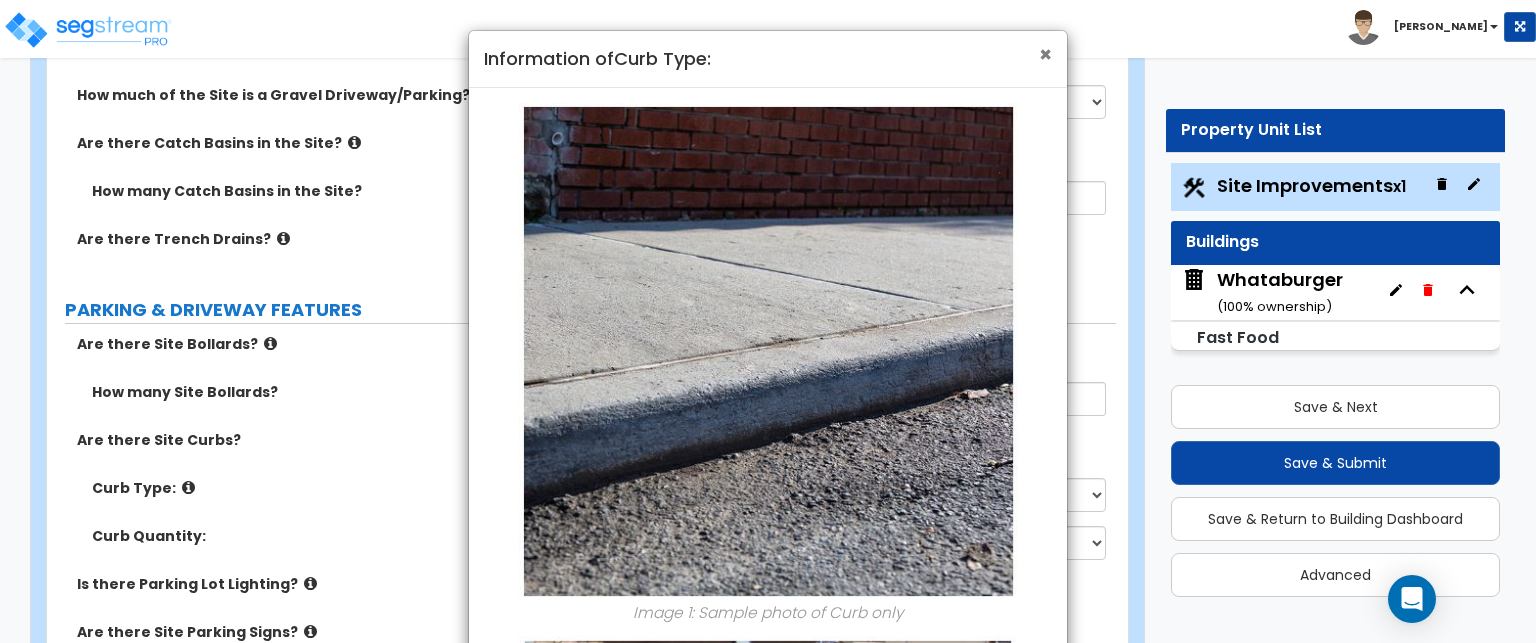 click on "×" at bounding box center (1045, 54) 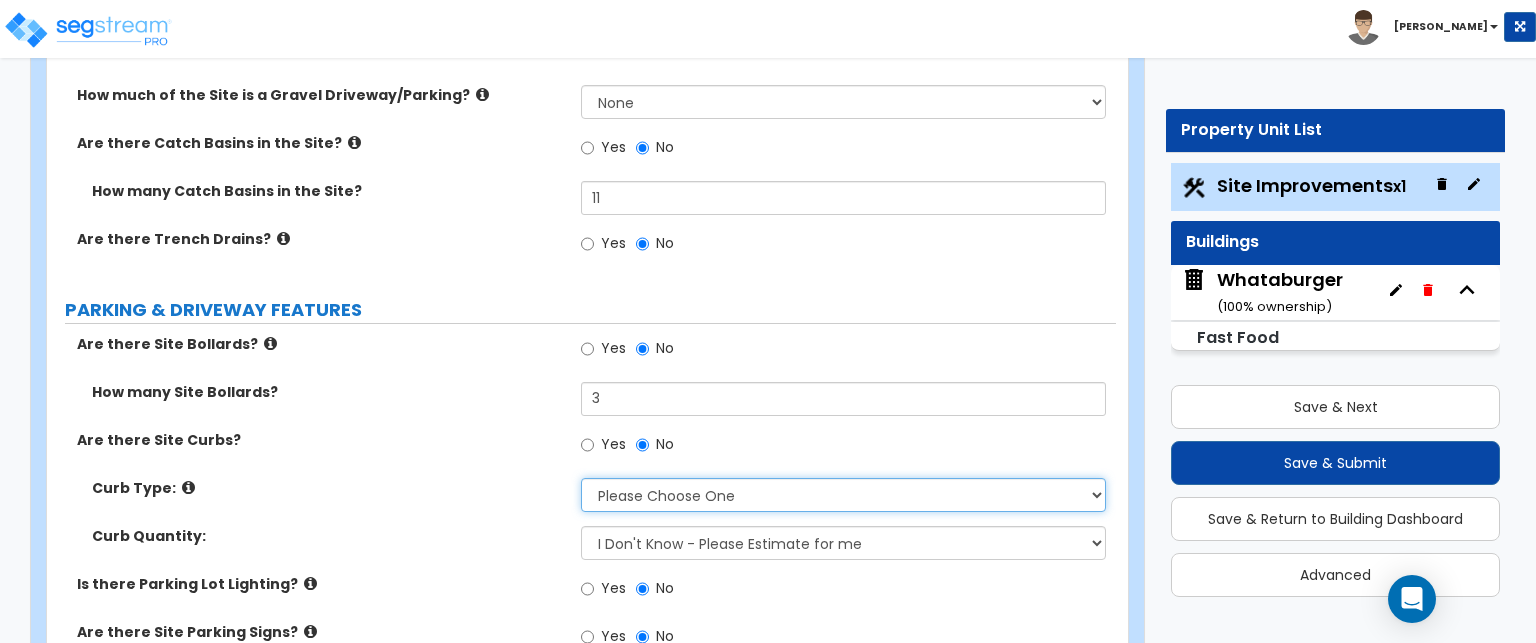click on "Please Choose One Curb (Only) Curb & Gutter Asphalt Berm" at bounding box center [843, 495] 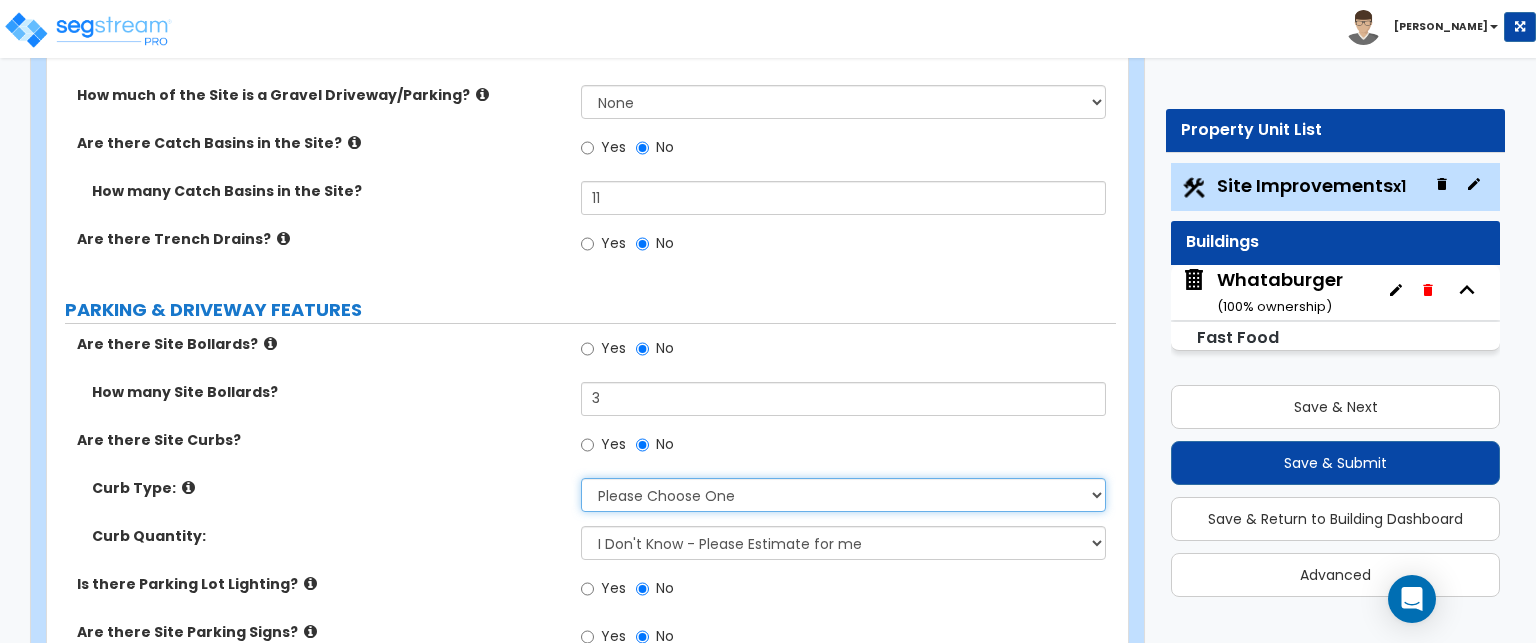 select on "1" 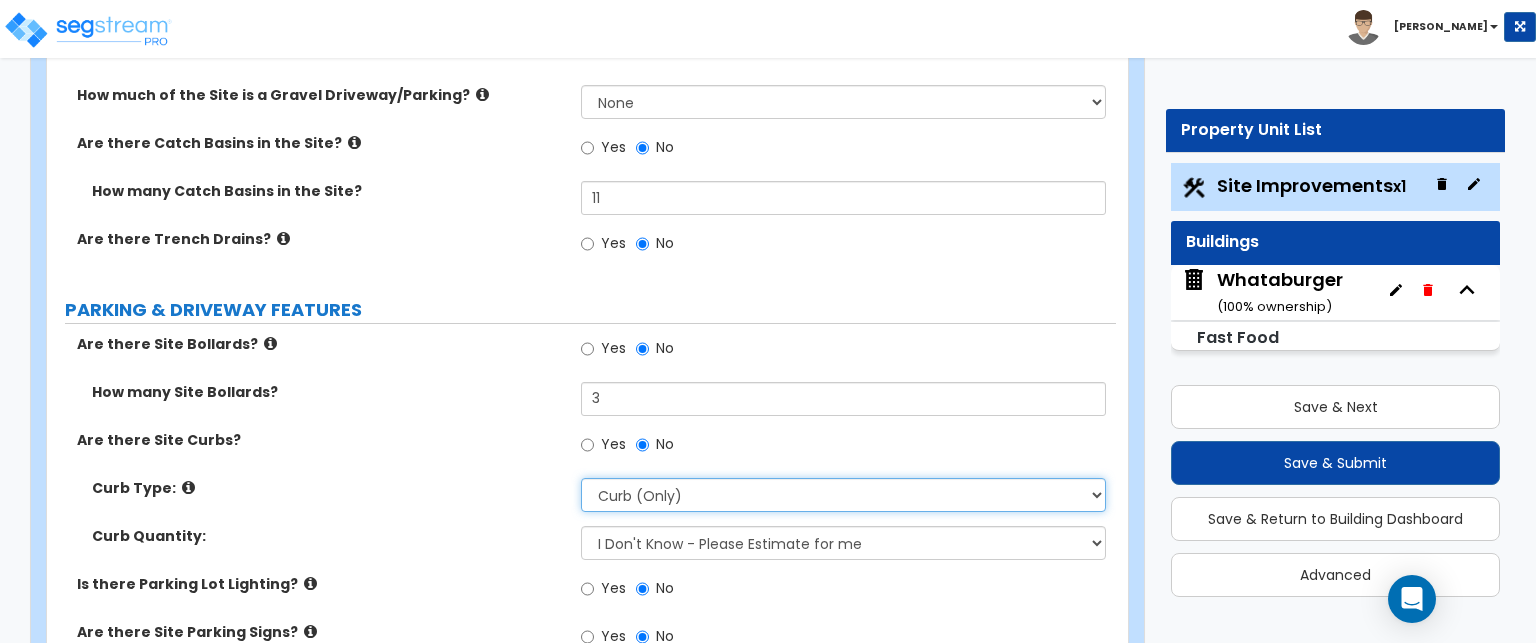 click on "Please Choose One Curb (Only) Curb & Gutter Asphalt Berm" at bounding box center (843, 495) 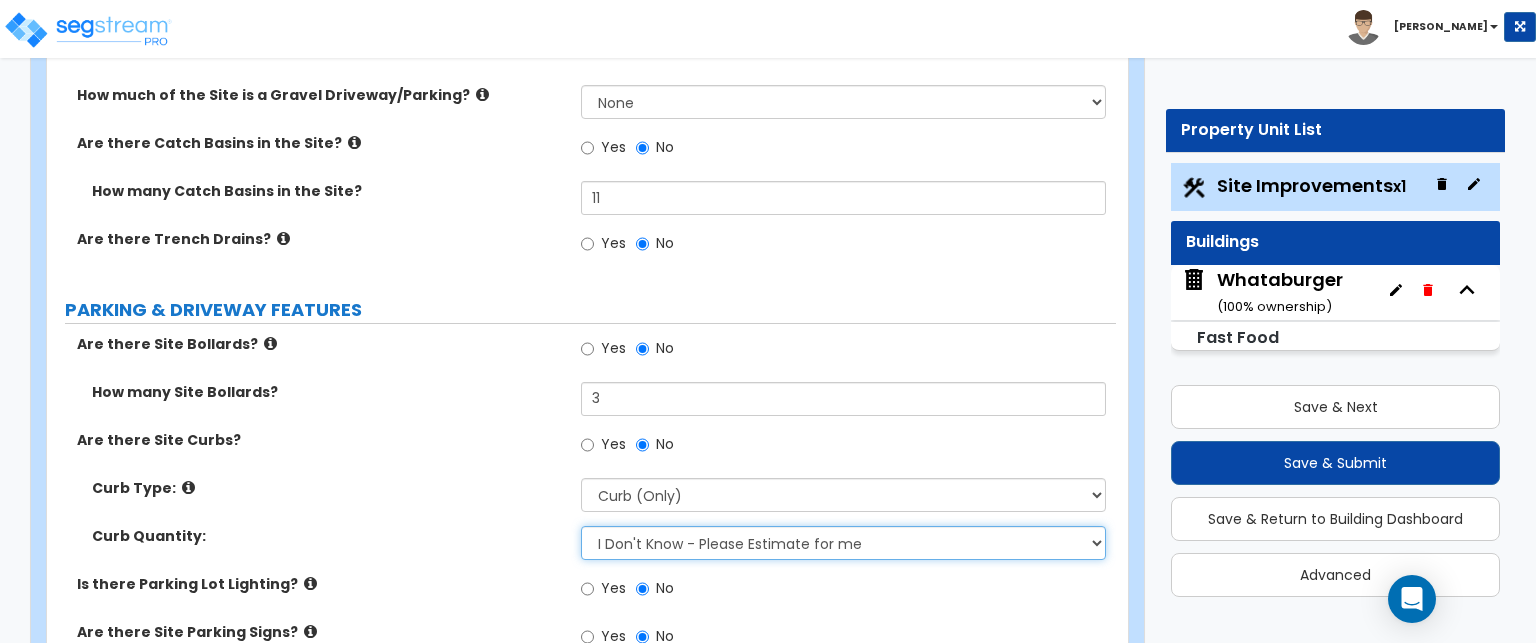 click on "I Don't Know - Please Estimate for me I want to Enter the Linear Footage" at bounding box center [843, 543] 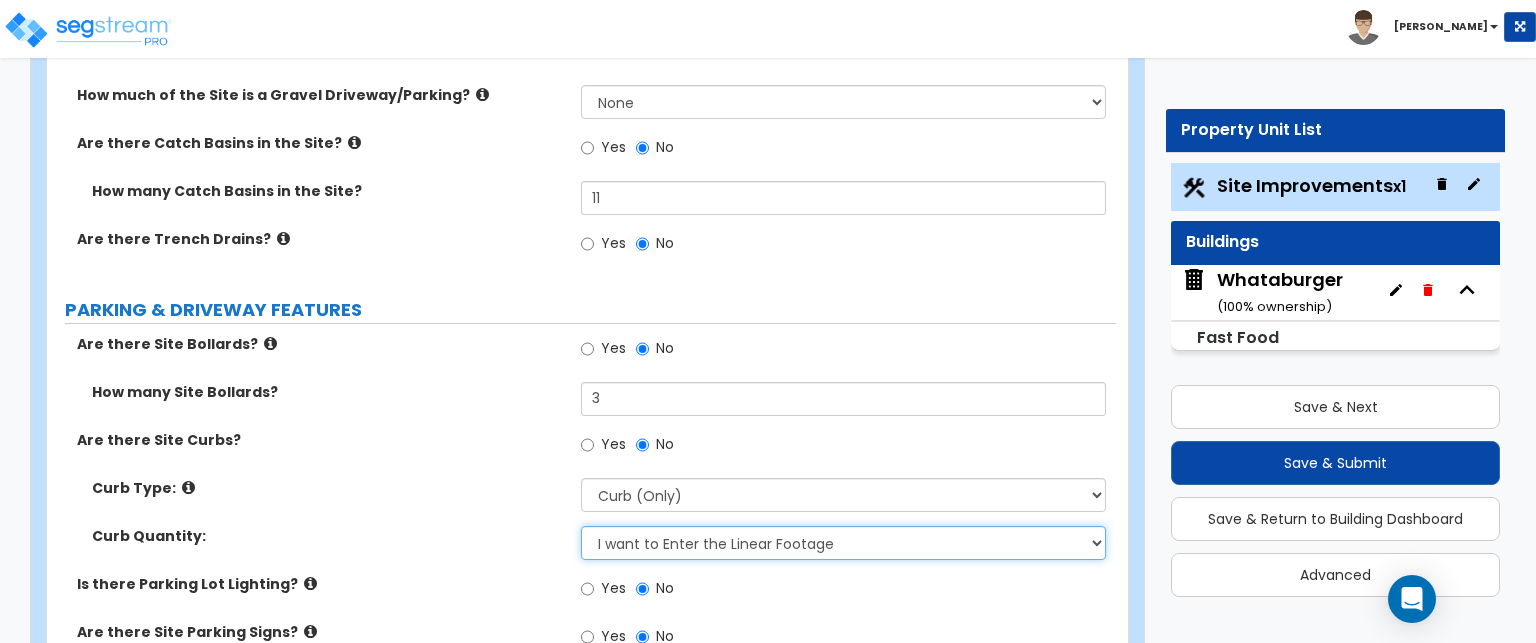 click on "I Don't Know - Please Estimate for me I want to Enter the Linear Footage" at bounding box center [843, 543] 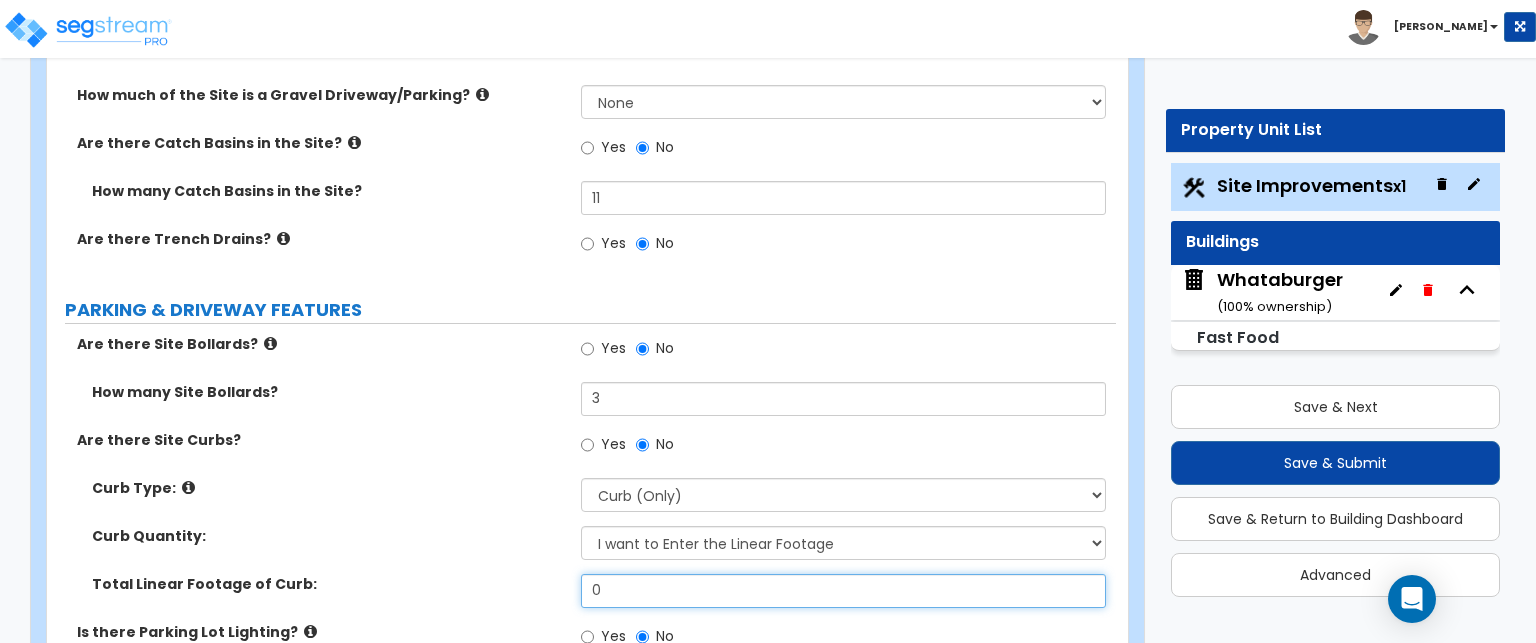 click on "0" at bounding box center [843, 591] 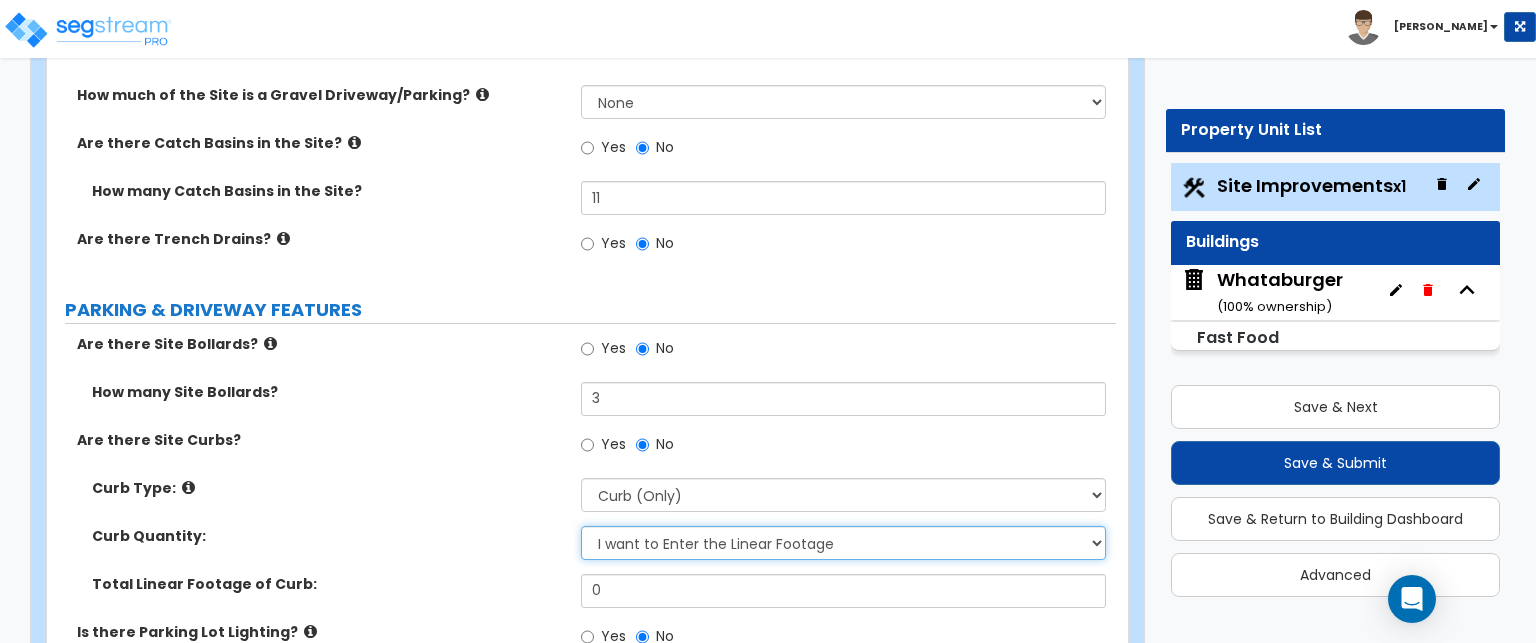 click on "I Don't Know - Please Estimate for me I want to Enter the Linear Footage" at bounding box center [843, 543] 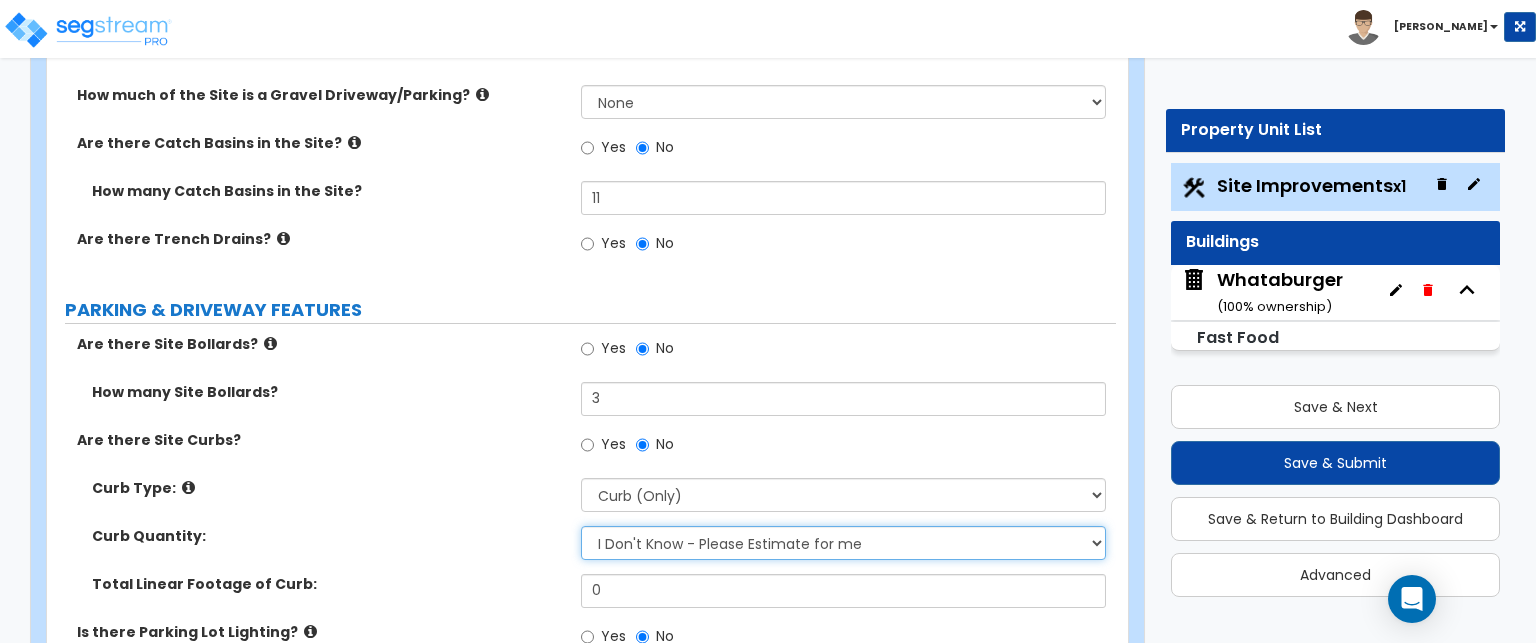 click on "I Don't Know - Please Estimate for me I want to Enter the Linear Footage" at bounding box center [843, 543] 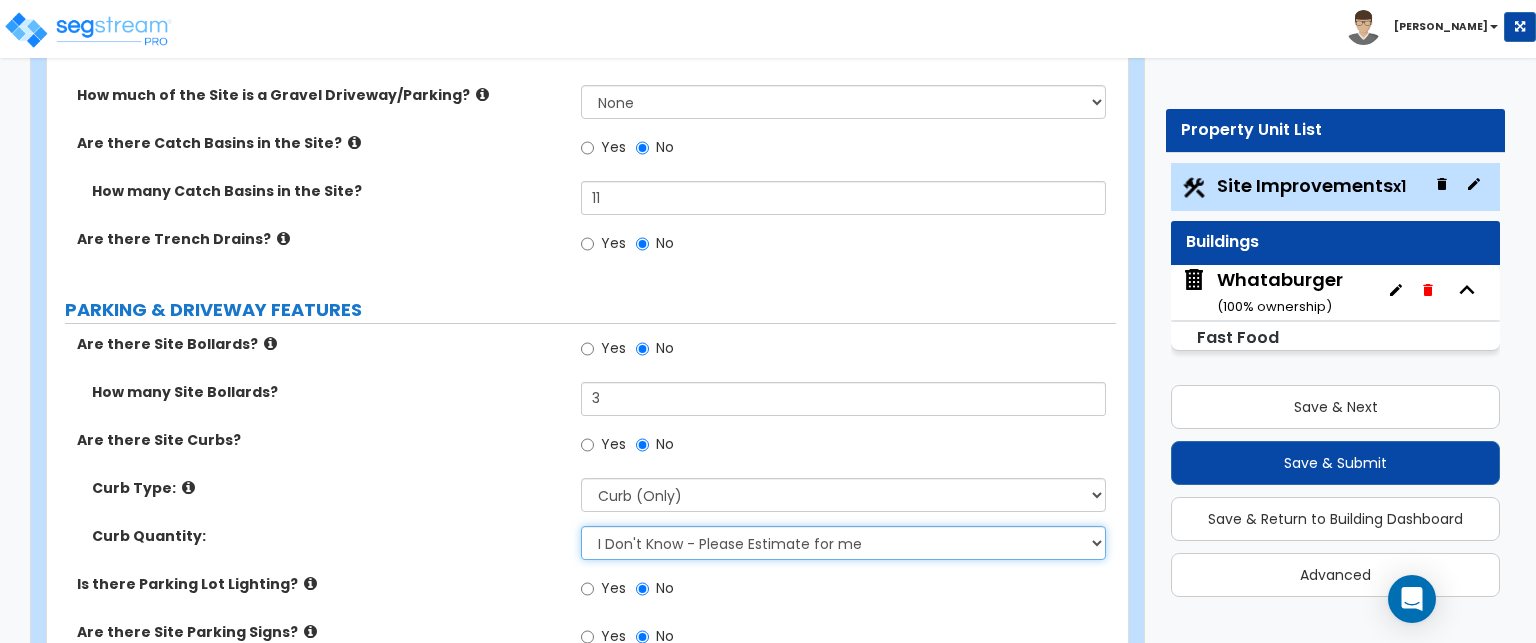 click on "I Don't Know - Please Estimate for me I want to Enter the Linear Footage" at bounding box center (843, 543) 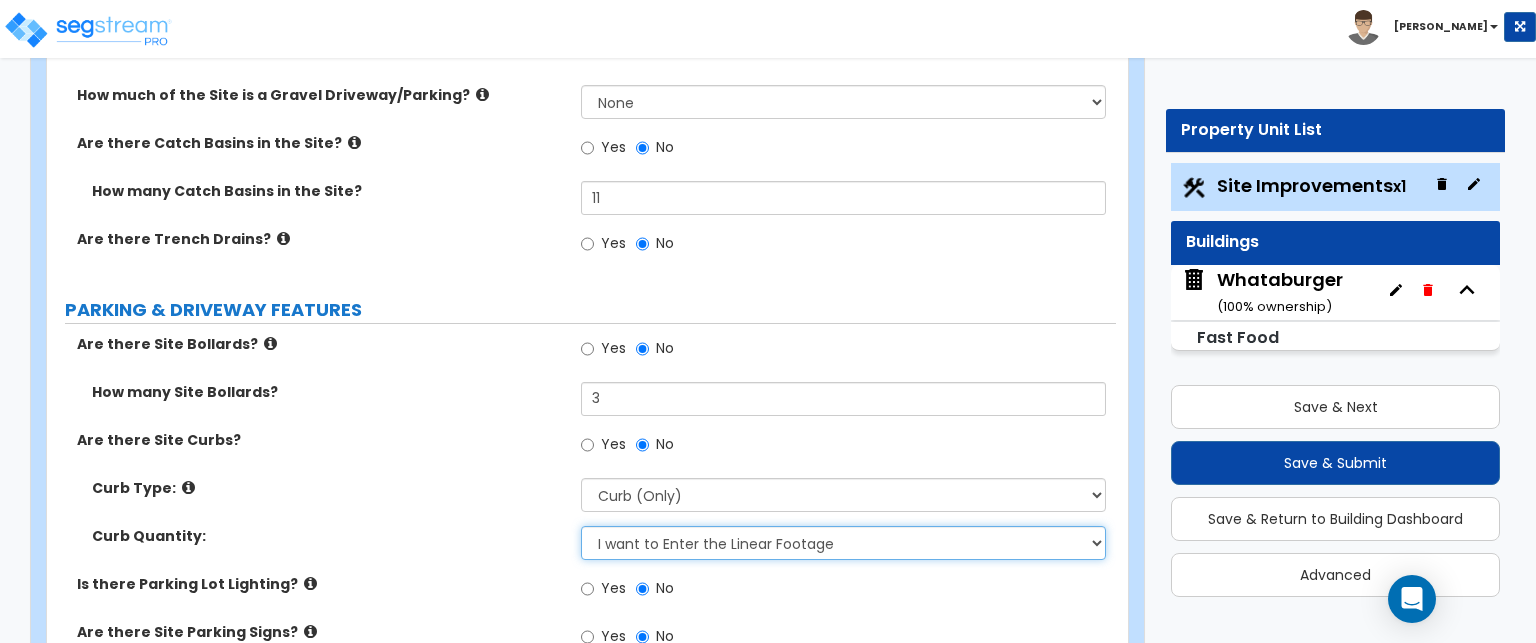 click on "I Don't Know - Please Estimate for me I want to Enter the Linear Footage" at bounding box center (843, 543) 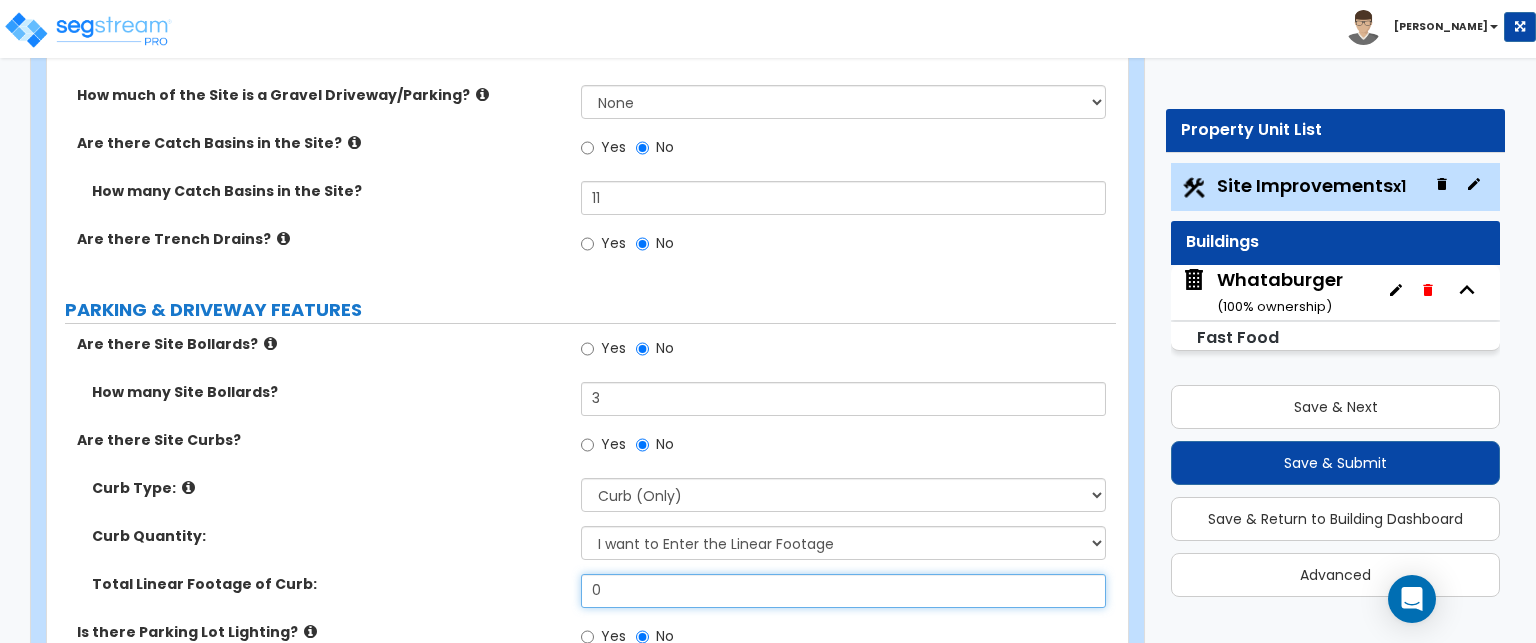 click on "0" at bounding box center (843, 591) 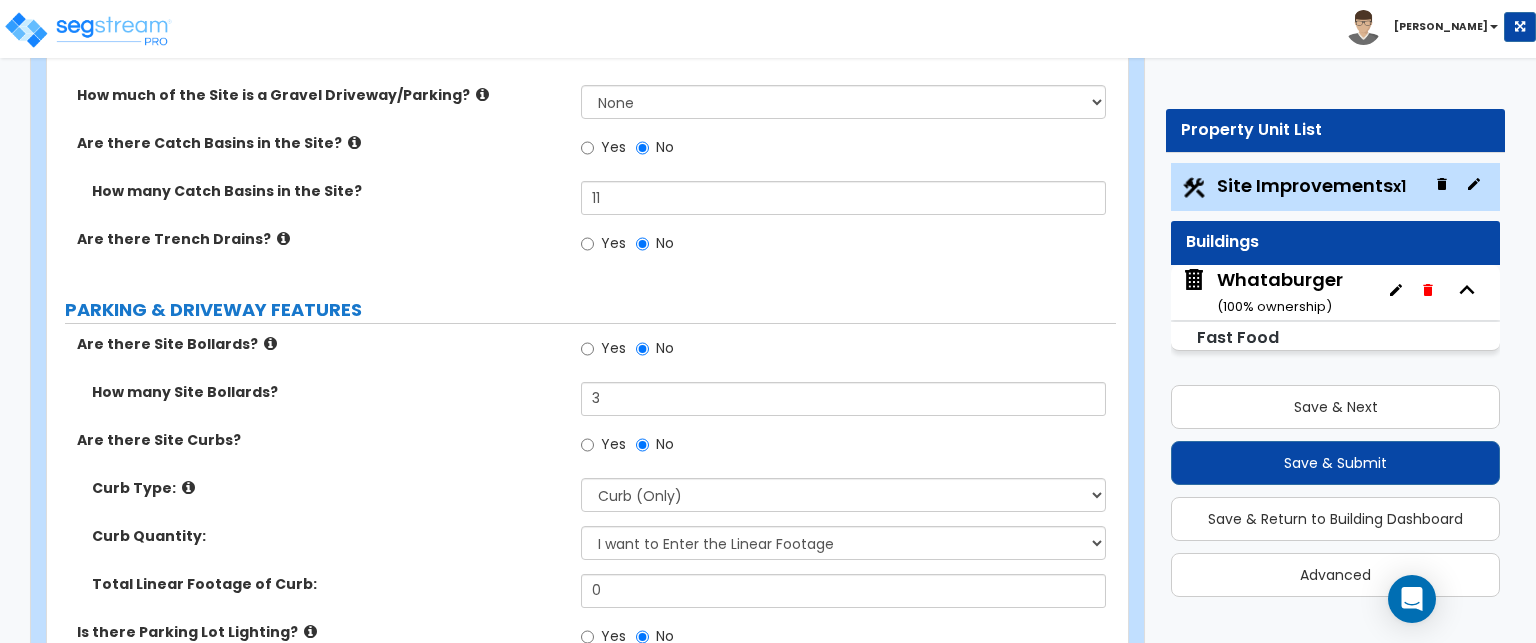 click on "Curb Type:" at bounding box center [329, 488] 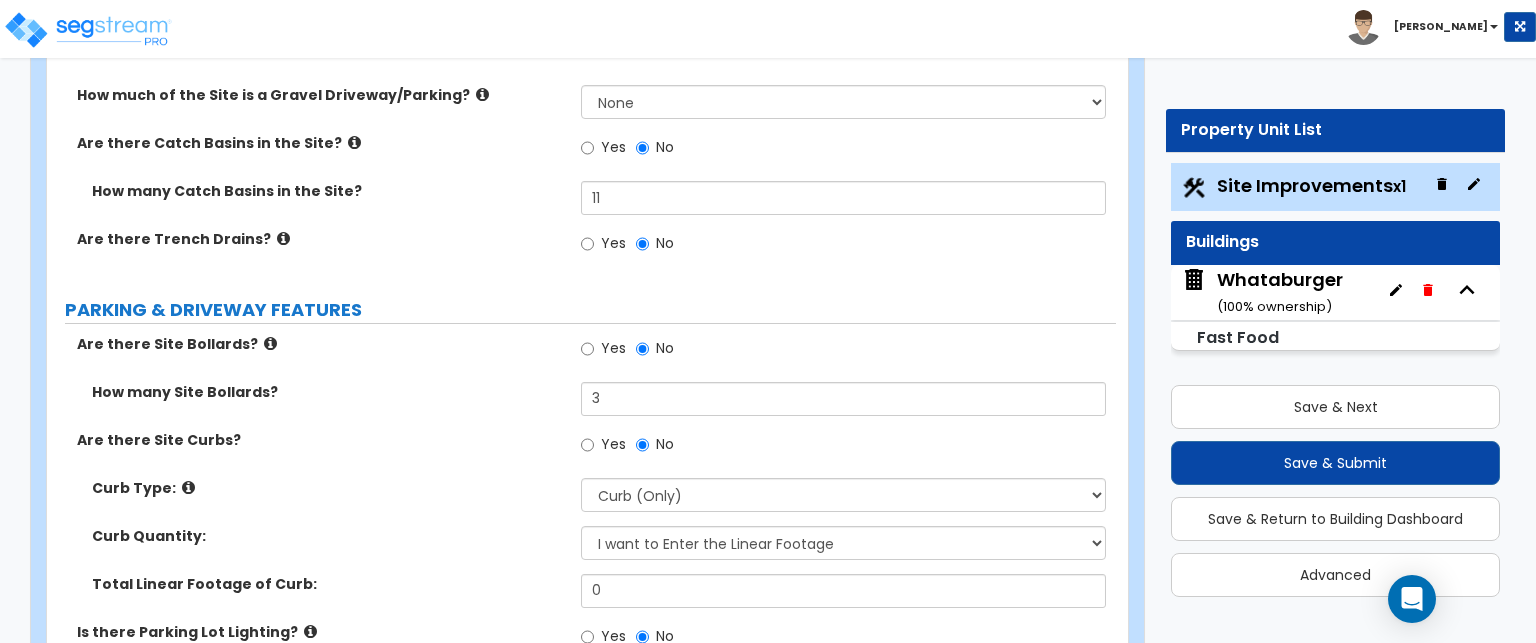 click at bounding box center [188, 487] 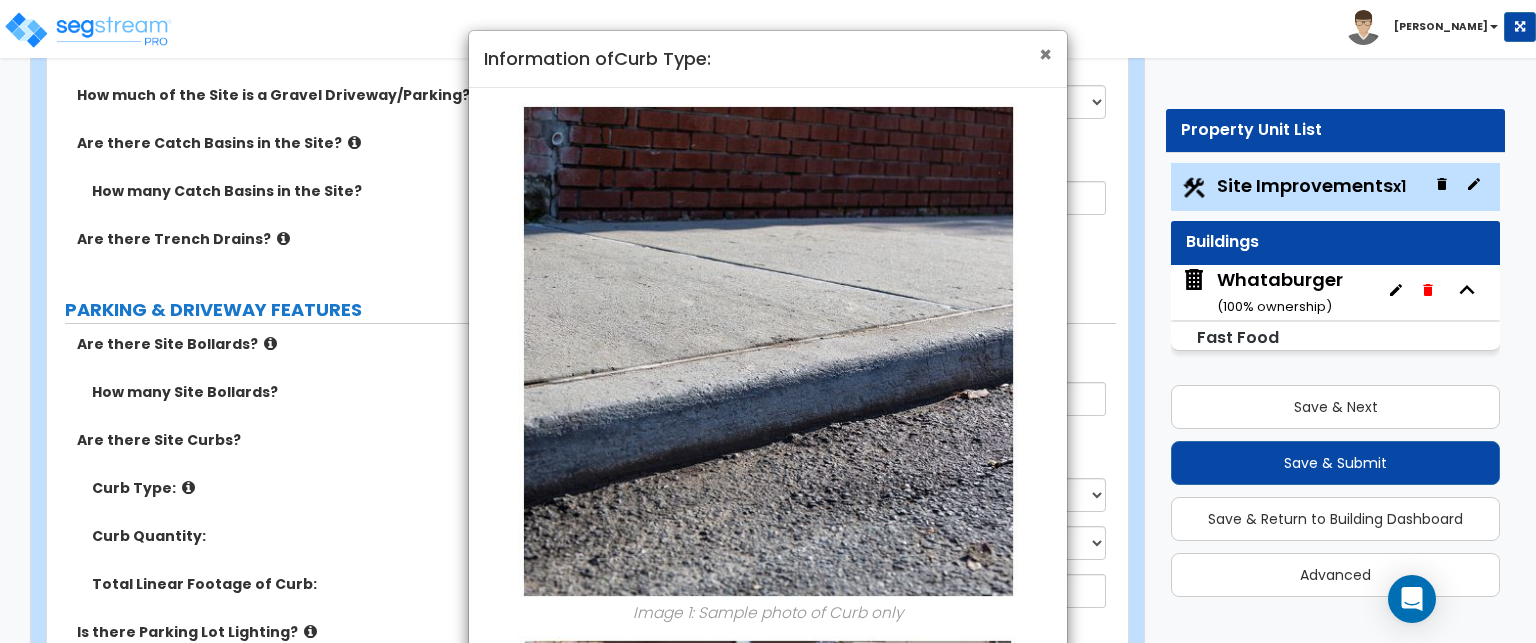 click on "×" at bounding box center (1045, 54) 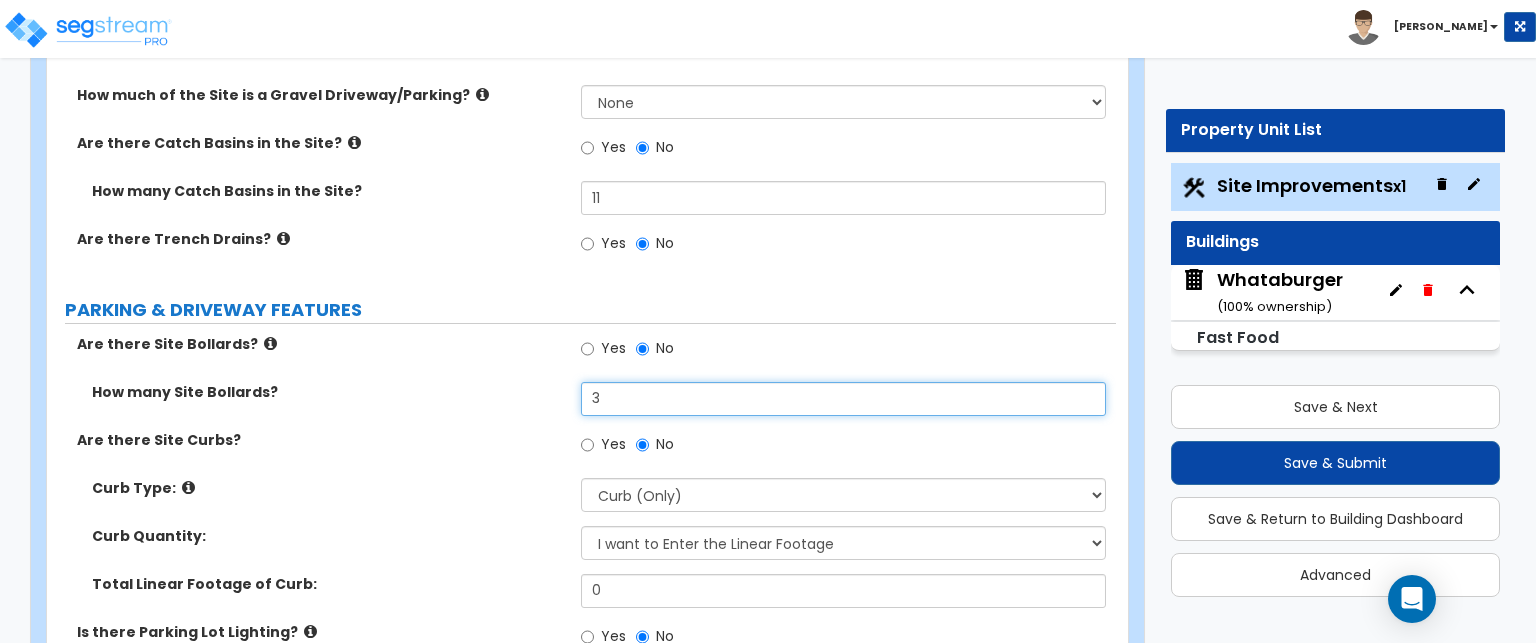 click on "3" at bounding box center (843, 399) 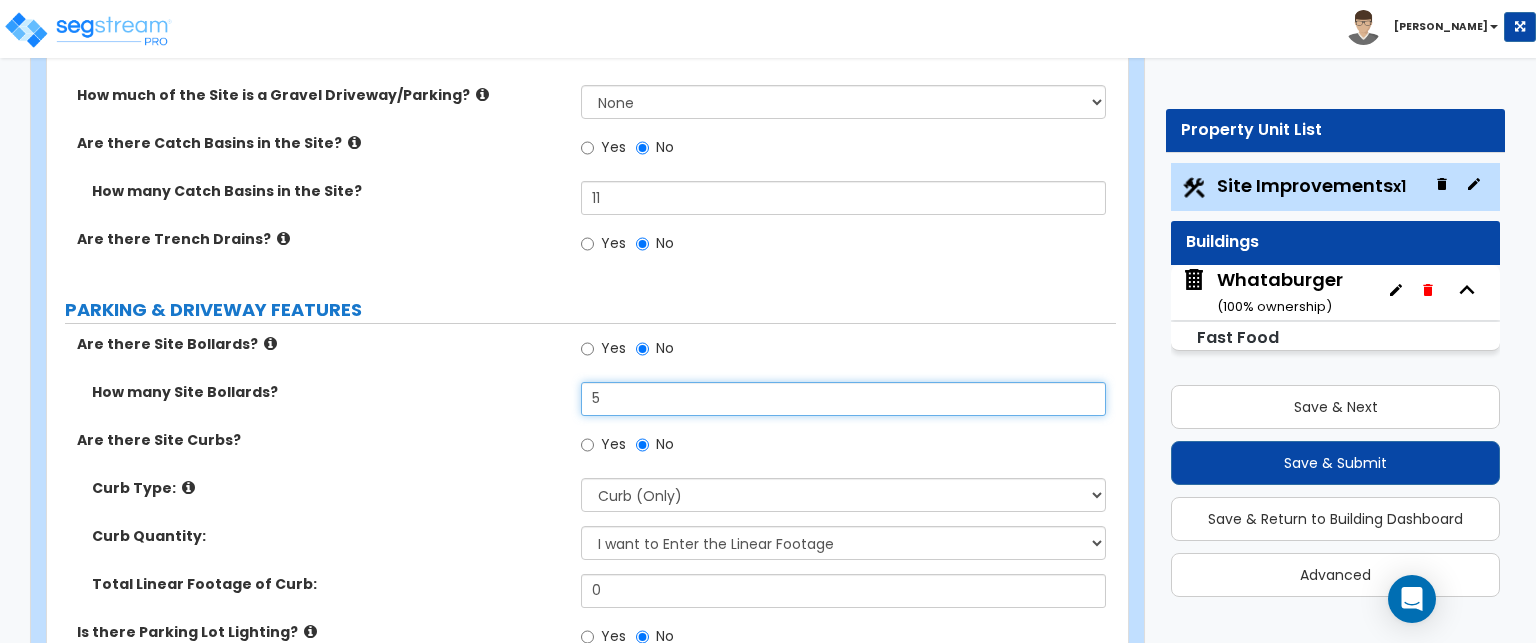 type on "5" 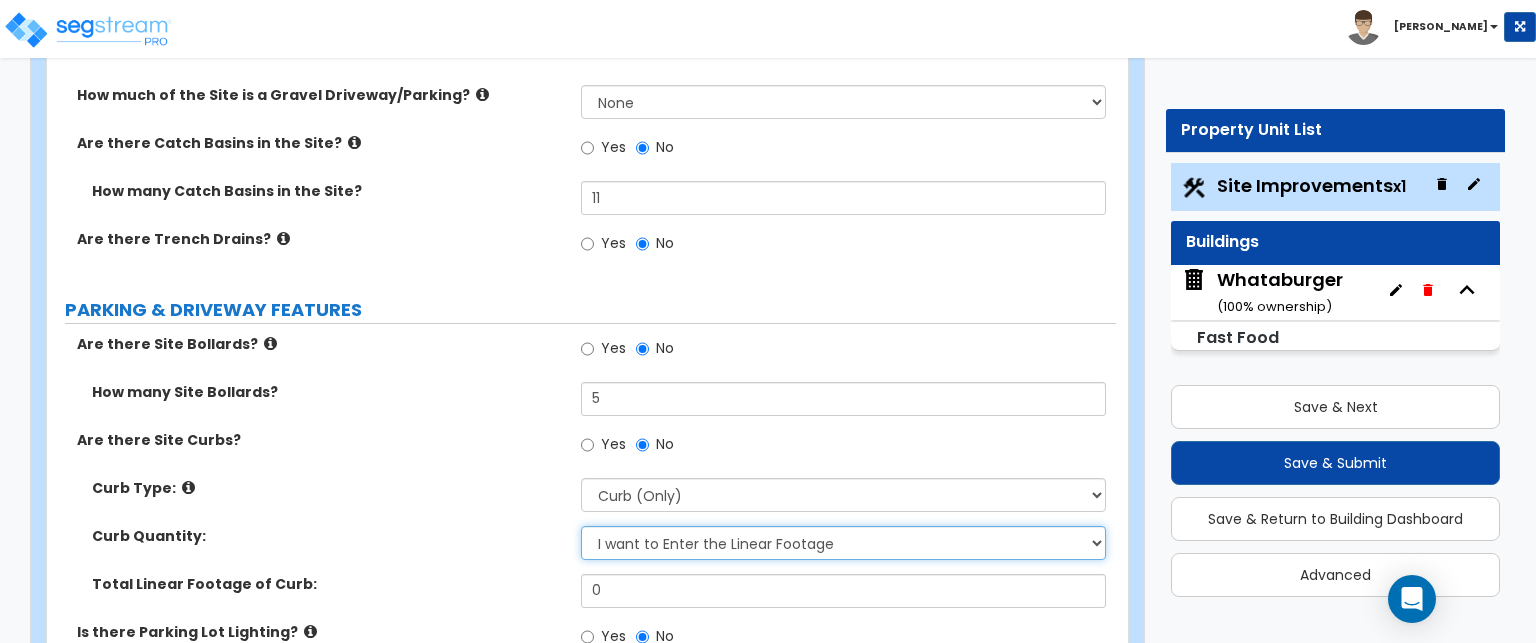 click on "I Don't Know - Please Estimate for me I want to Enter the Linear Footage" at bounding box center [843, 543] 